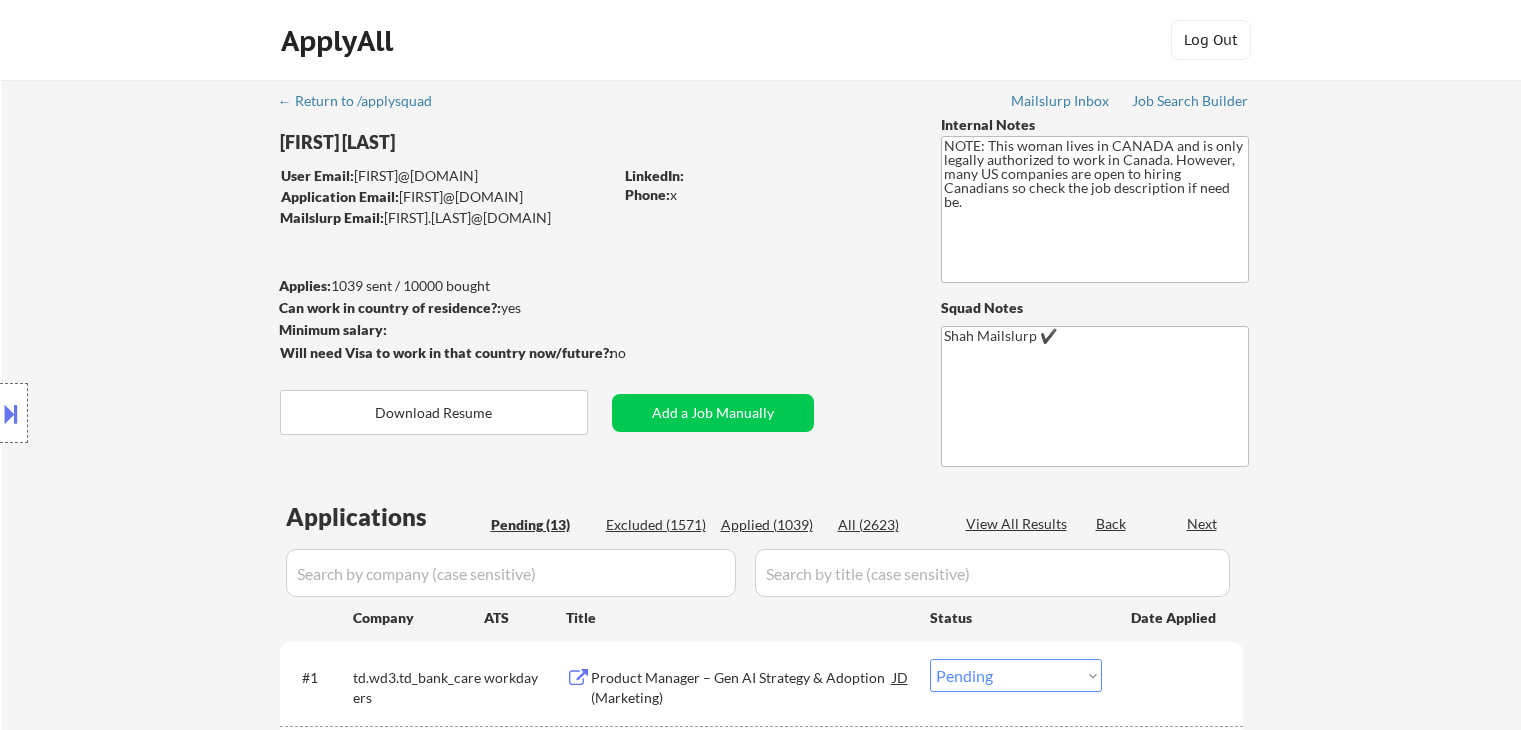 select on ""pending"" 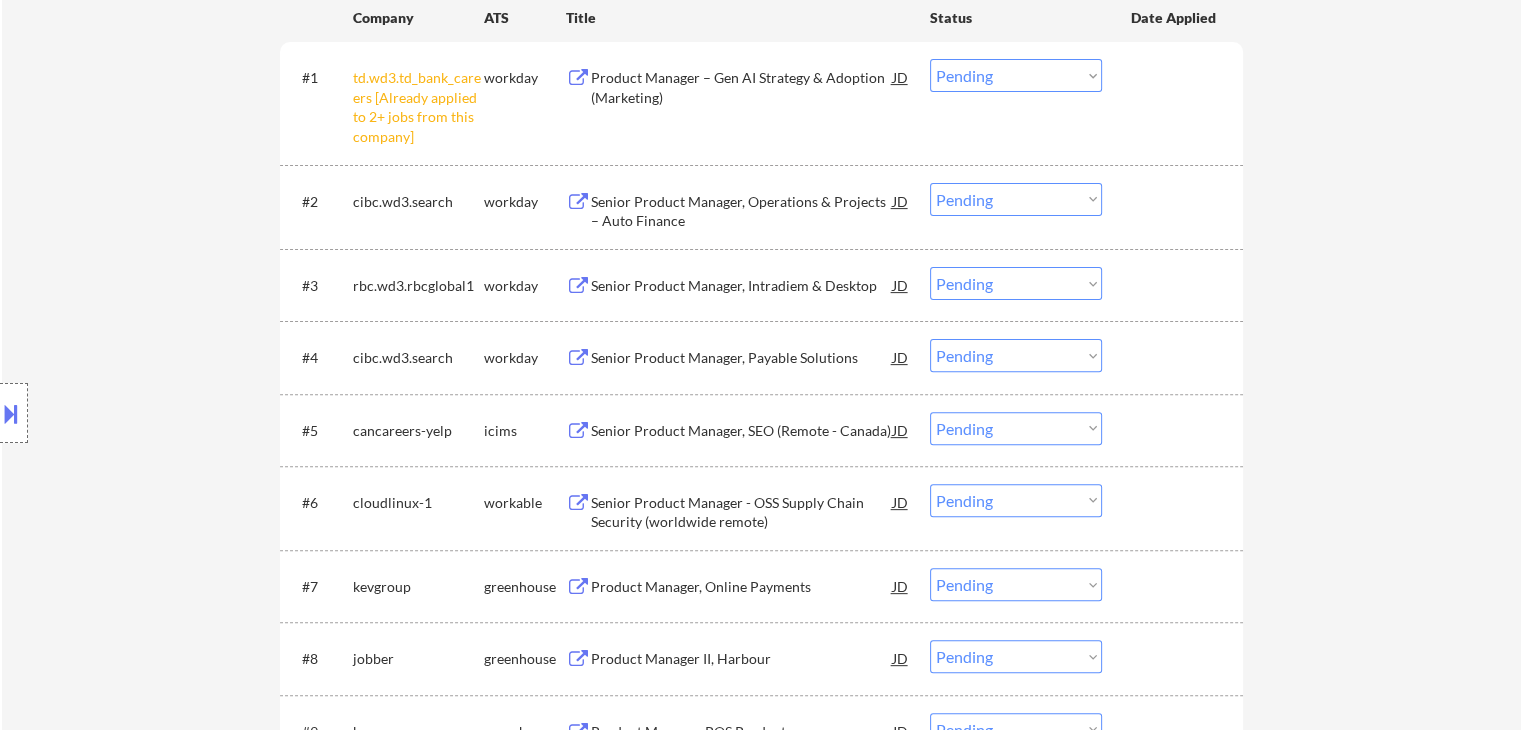 scroll, scrollTop: 500, scrollLeft: 0, axis: vertical 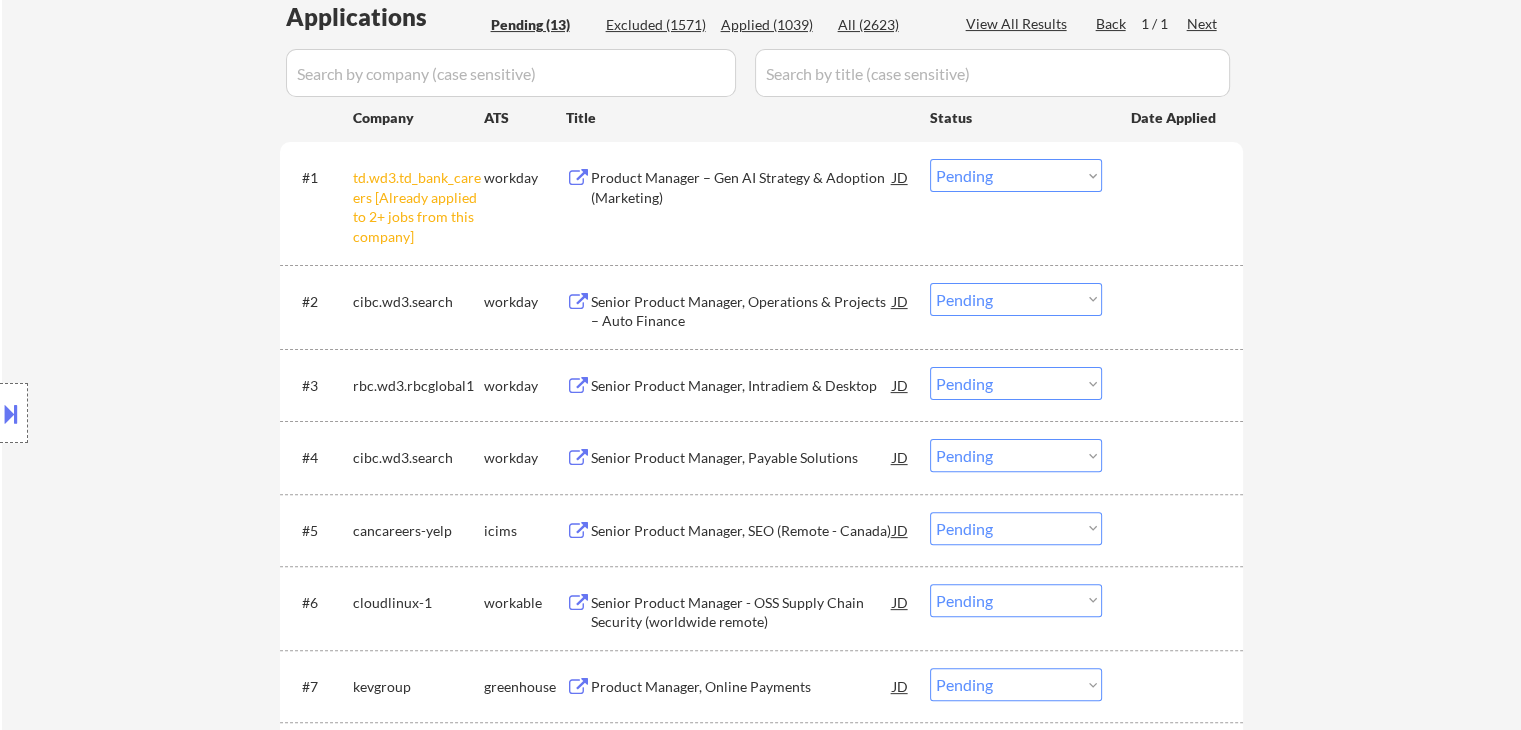 click on "Choose an option... Pending Applied Excluded (Questions) Excluded (Expired) Excluded (Location) Excluded (Bad Match) Excluded (Blocklist) Excluded (Salary) Excluded (Other)" at bounding box center (1016, 175) 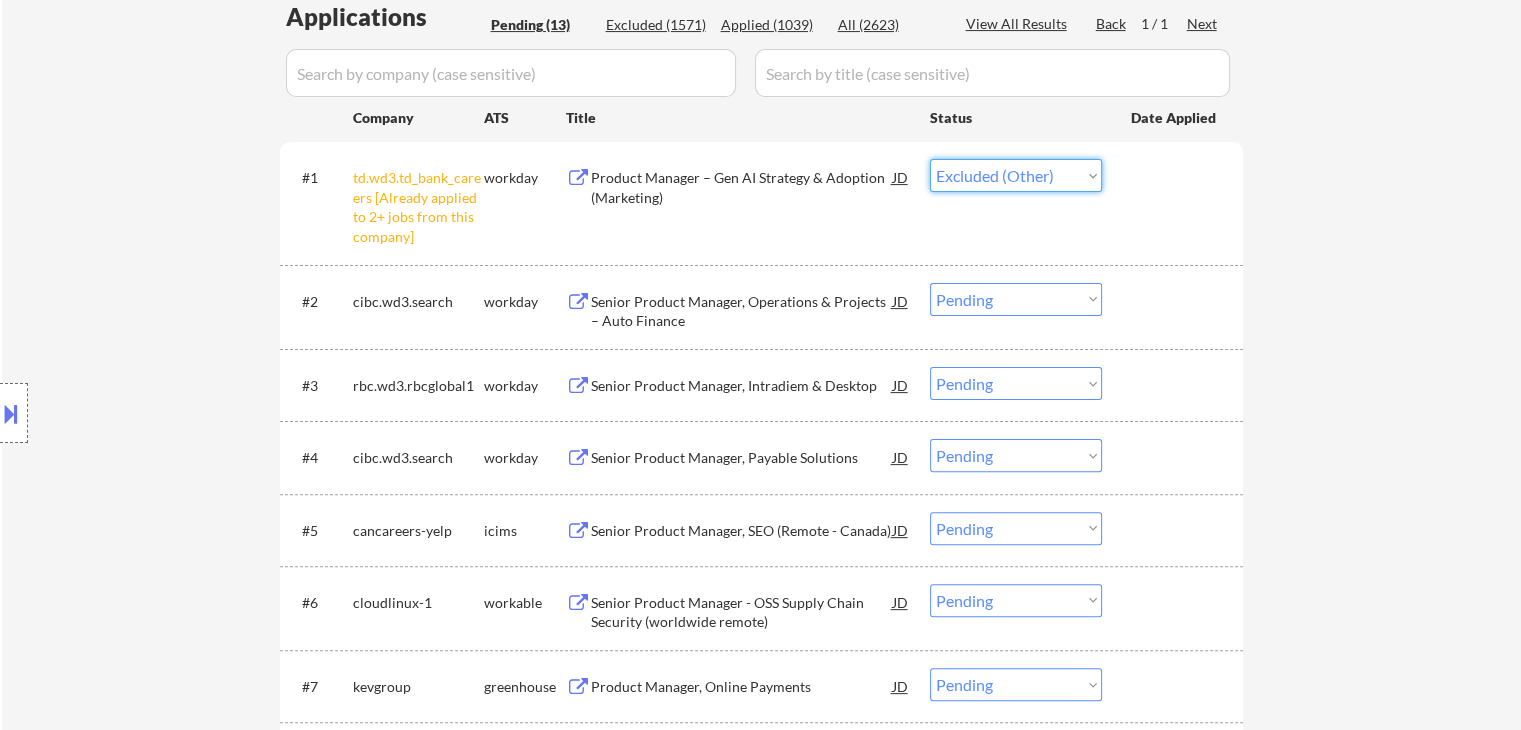click on "Choose an option... Pending Applied Excluded (Questions) Excluded (Expired) Excluded (Location) Excluded (Bad Match) Excluded (Blocklist) Excluded (Salary) Excluded (Other)" at bounding box center [1016, 175] 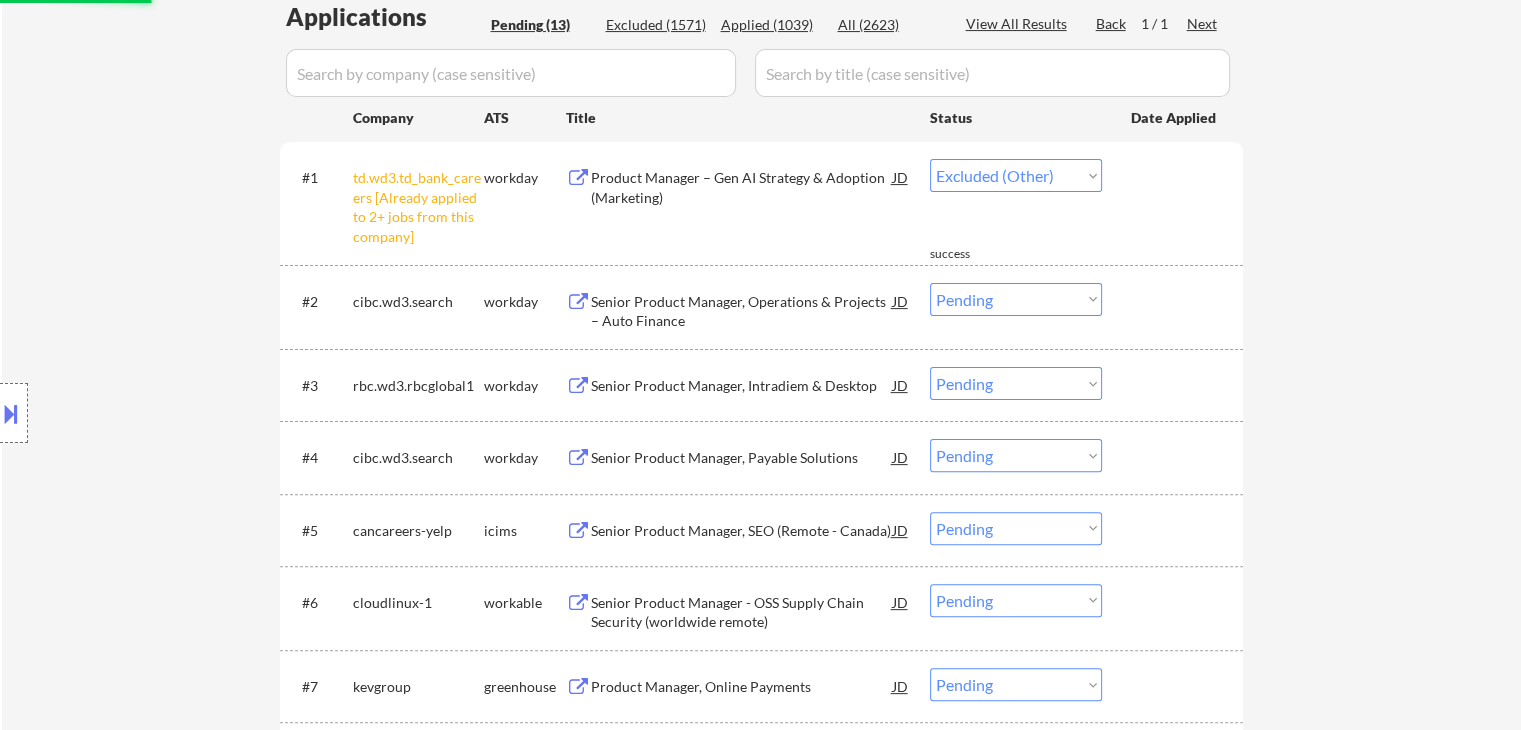 select on ""pending"" 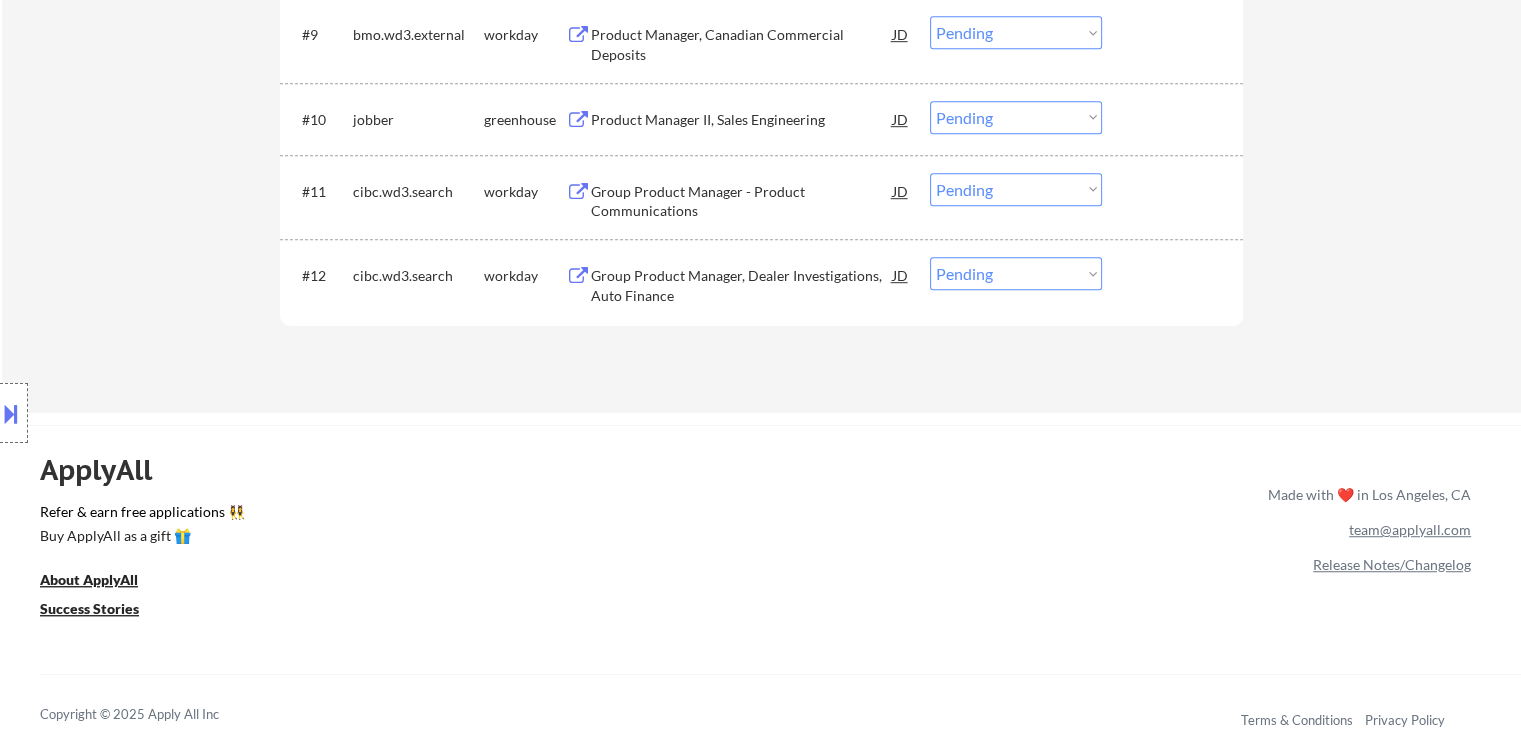 scroll, scrollTop: 1200, scrollLeft: 0, axis: vertical 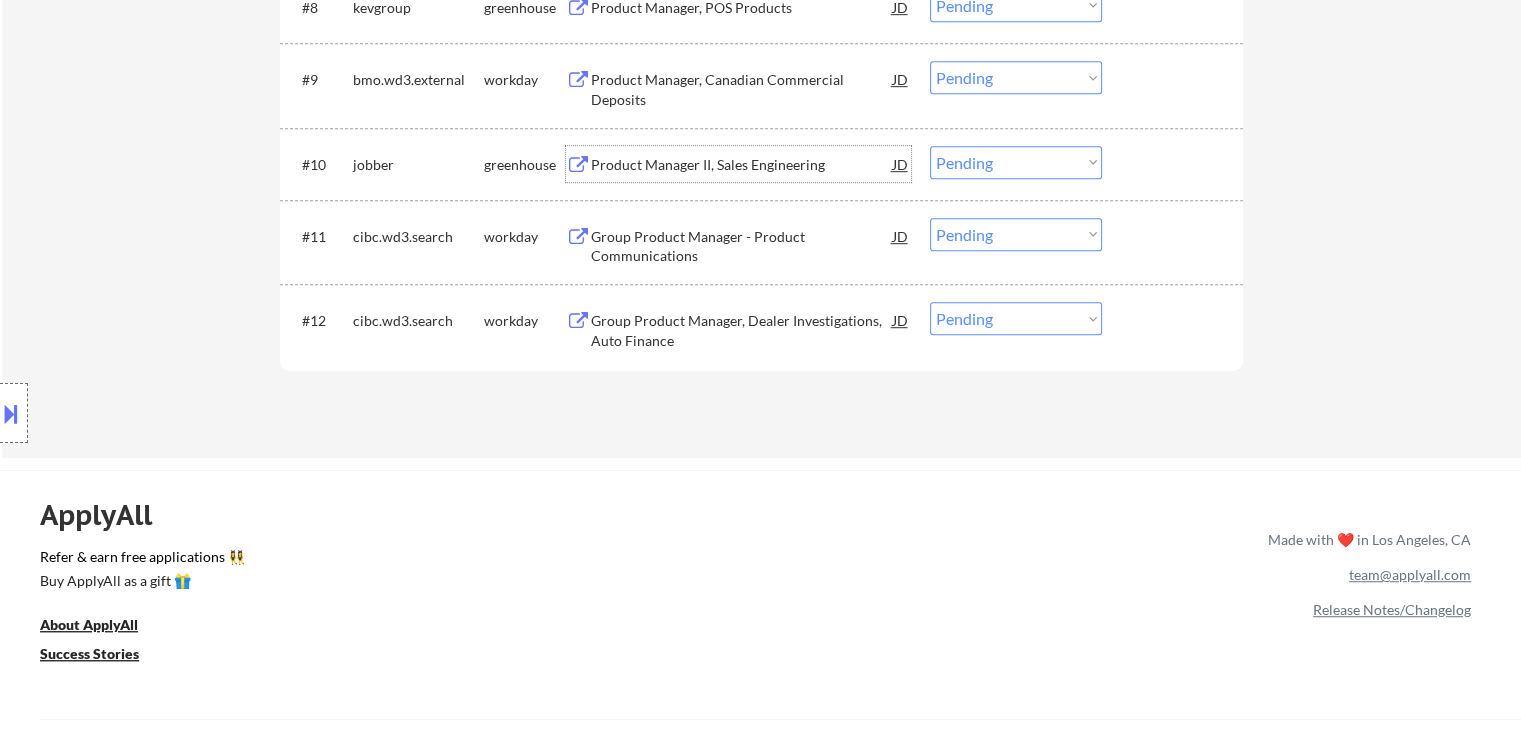 click on "Product Manager II, Sales Engineering" at bounding box center (742, 165) 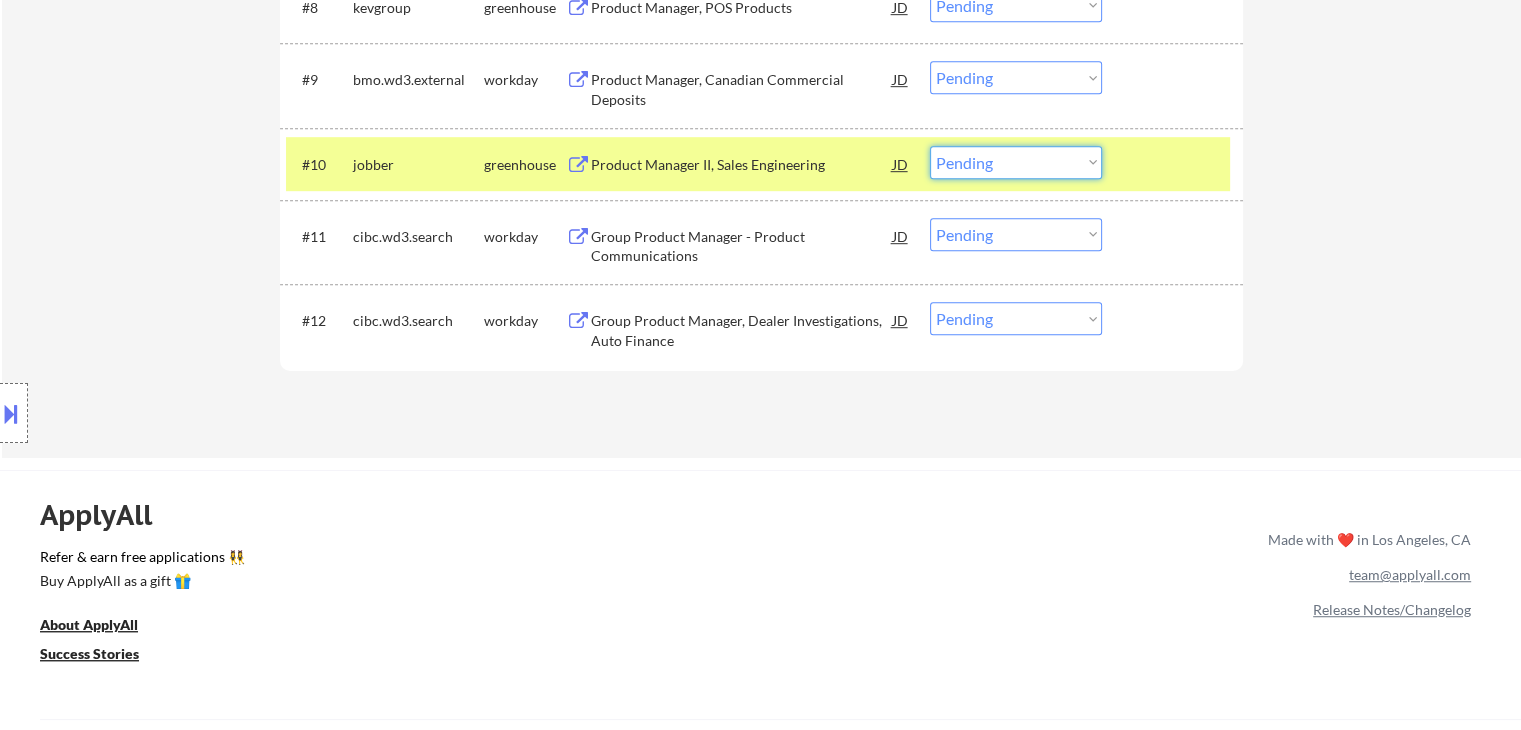 click on "Choose an option... Pending Applied Excluded (Questions) Excluded (Expired) Excluded (Location) Excluded (Bad Match) Excluded (Blocklist) Excluded (Salary) Excluded (Other)" at bounding box center (1016, 162) 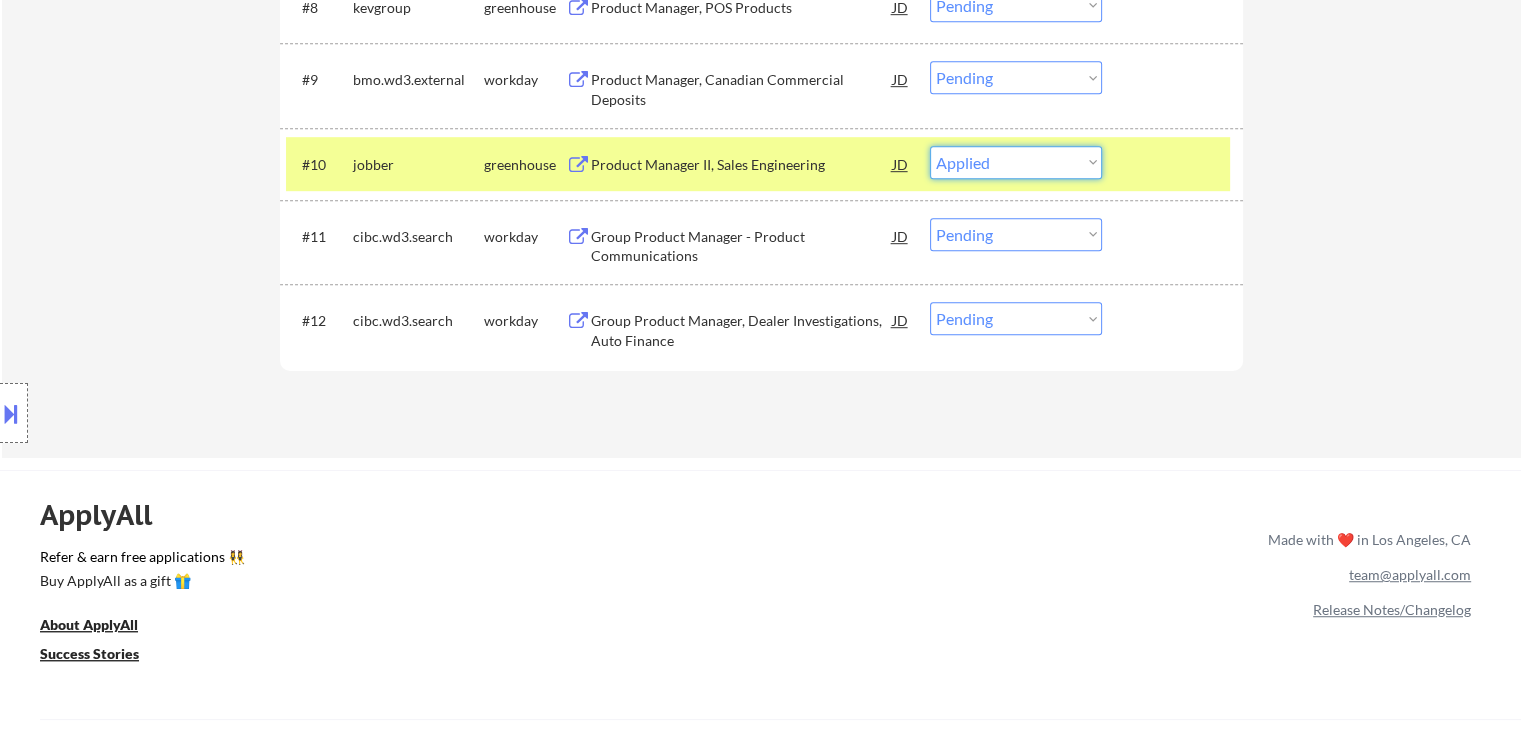 click on "Choose an option... Pending Applied Excluded (Questions) Excluded (Expired) Excluded (Location) Excluded (Bad Match) Excluded (Blocklist) Excluded (Salary) Excluded (Other)" at bounding box center [1016, 162] 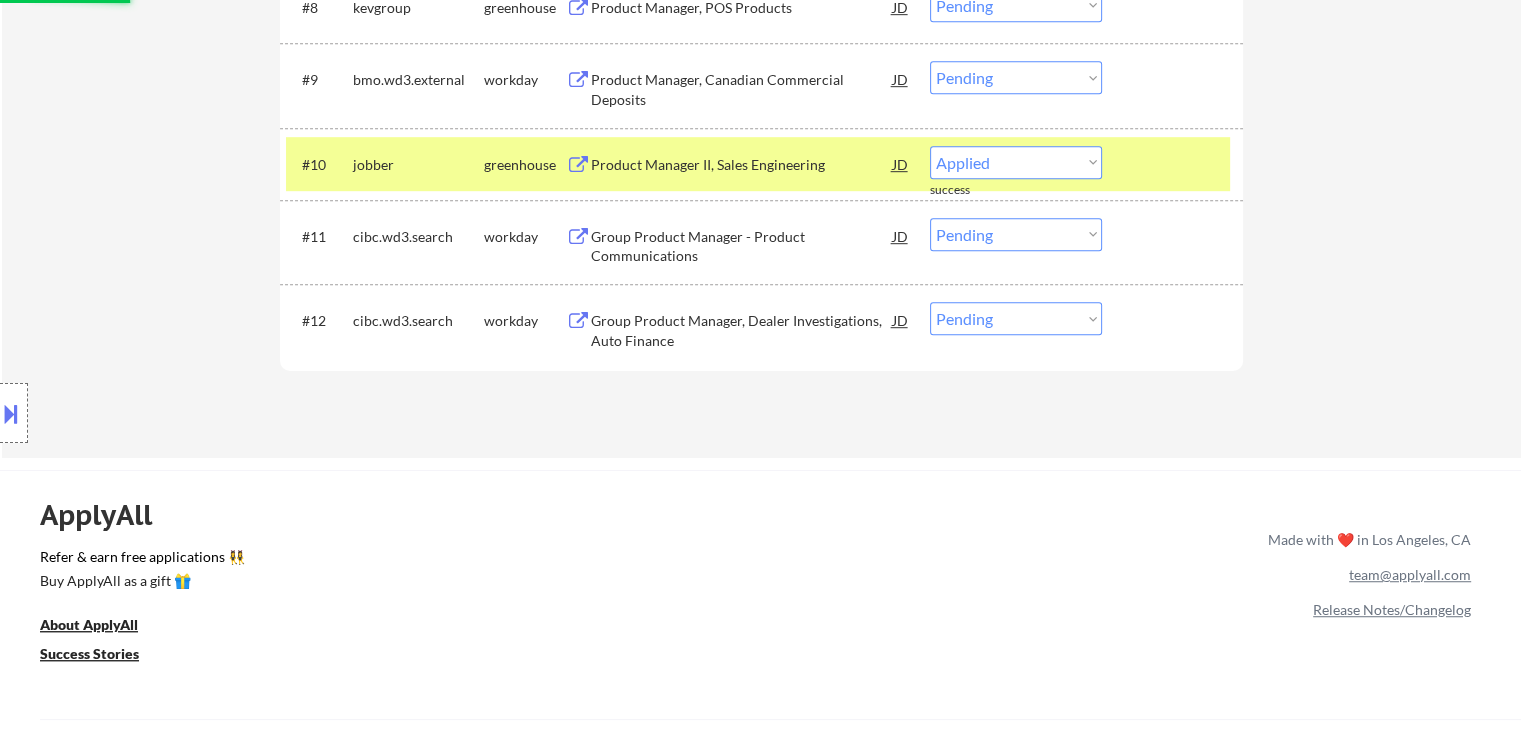 select on ""pending"" 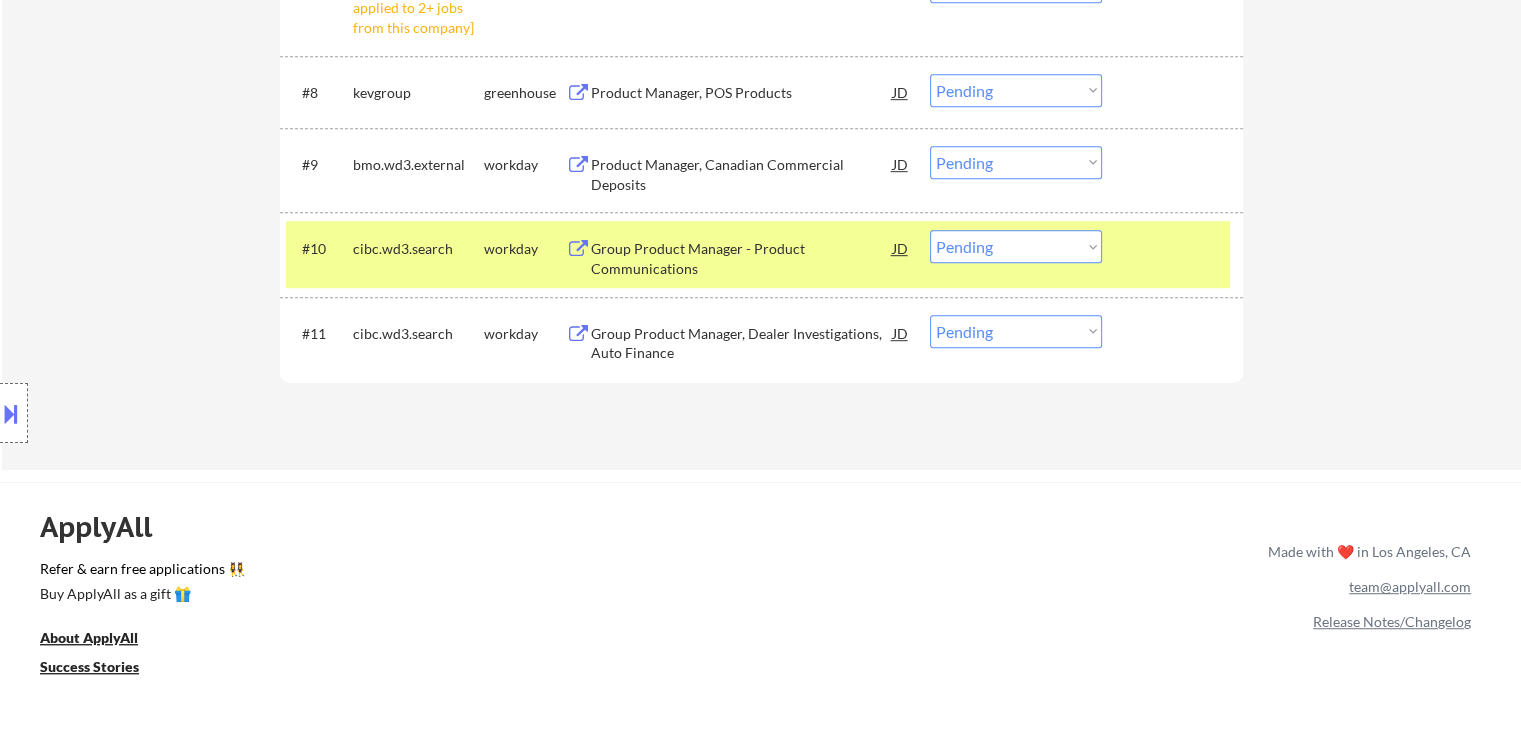 scroll, scrollTop: 1100, scrollLeft: 0, axis: vertical 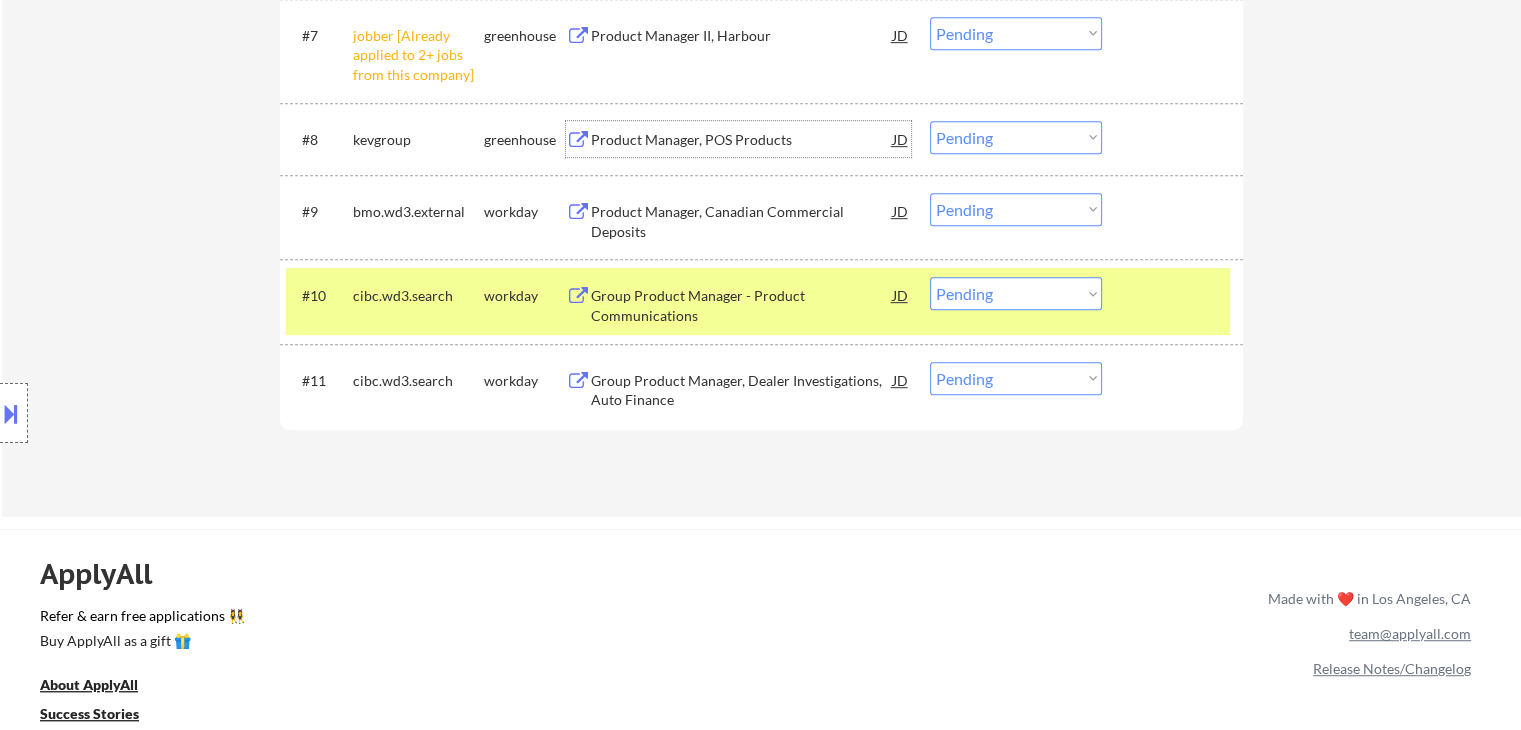 click on "Product Manager, POS Products" at bounding box center (742, 140) 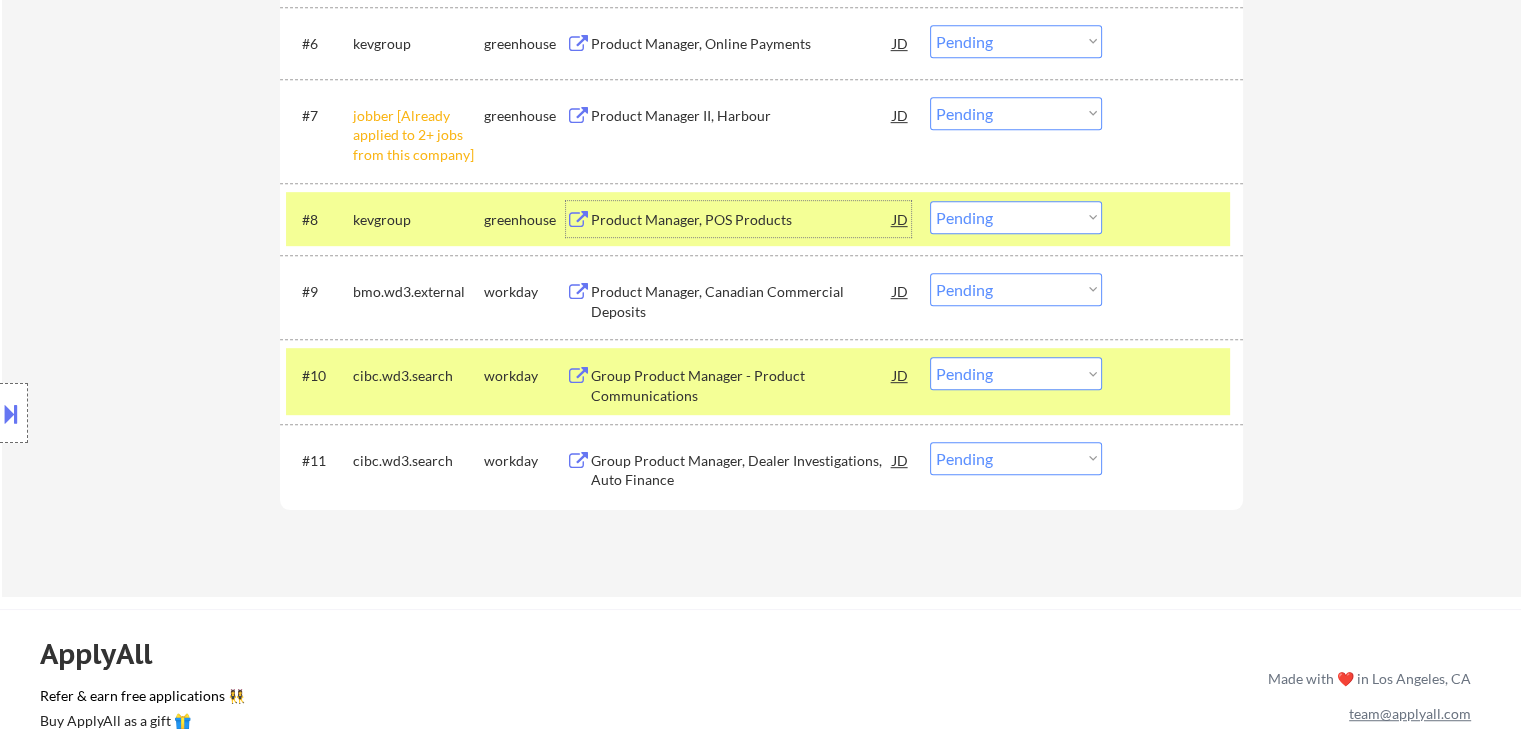 scroll, scrollTop: 900, scrollLeft: 0, axis: vertical 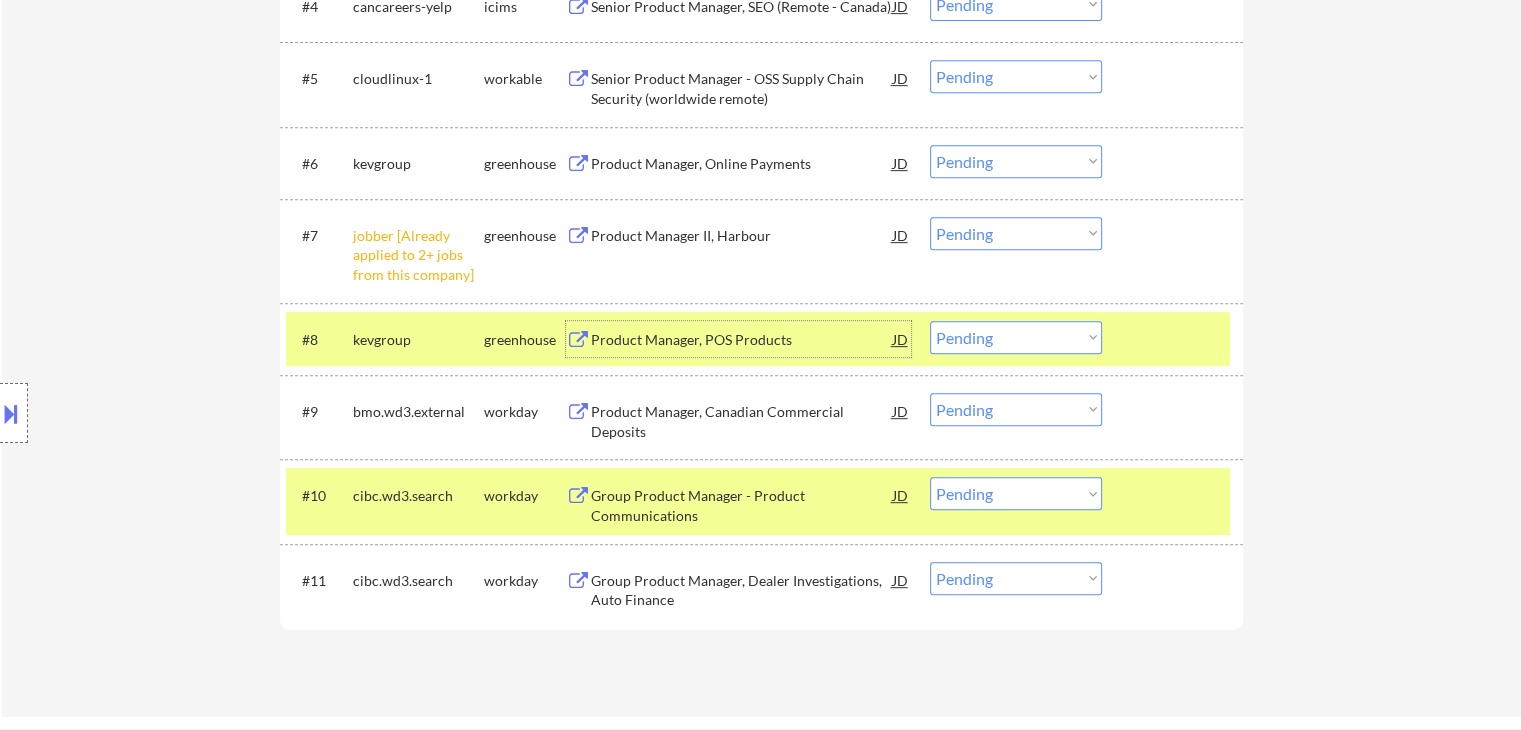 click on "Choose an option... Pending Applied Excluded (Questions) Excluded (Expired) Excluded (Location) Excluded (Bad Match) Excluded (Blocklist) Excluded (Salary) Excluded (Other)" at bounding box center [1016, 233] 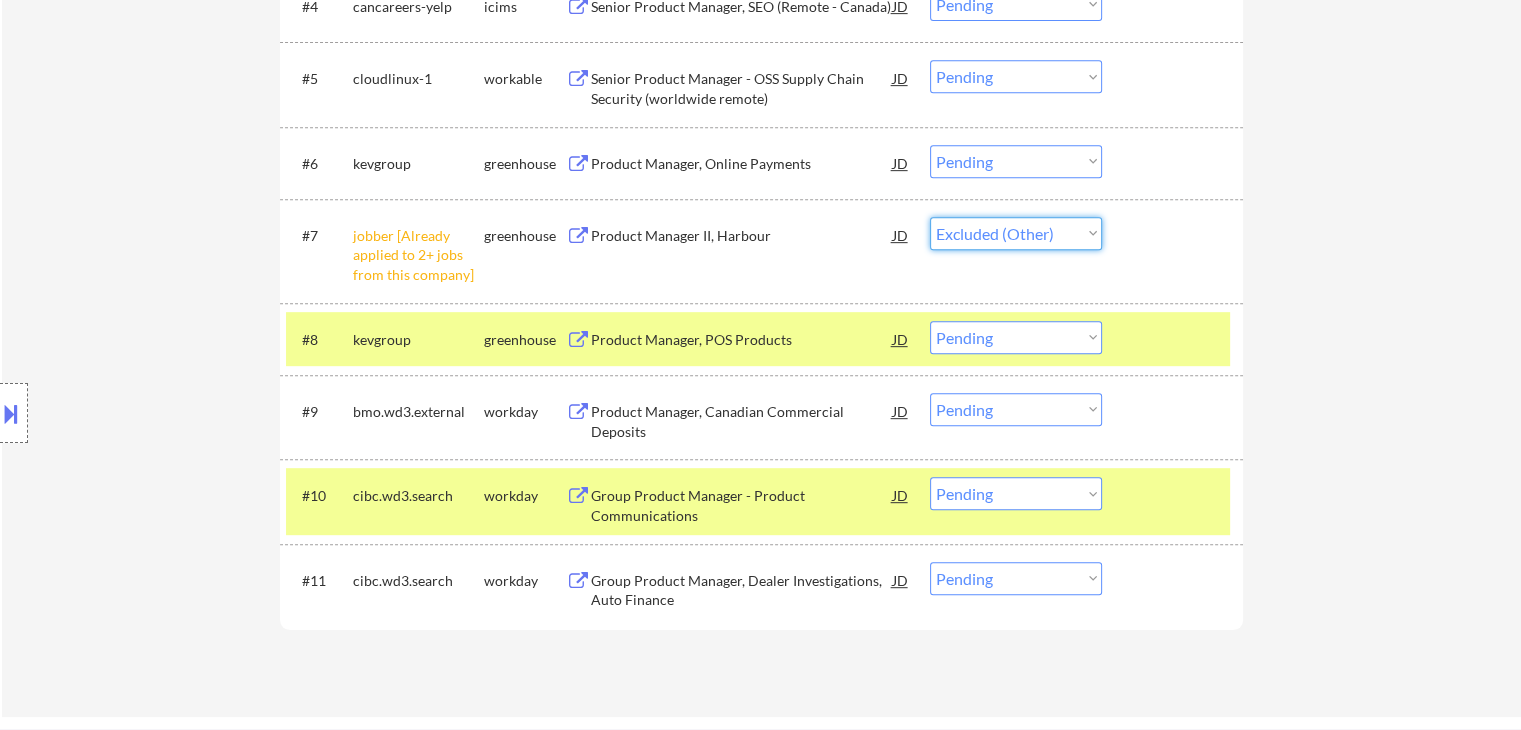 click on "Choose an option... Pending Applied Excluded (Questions) Excluded (Expired) Excluded (Location) Excluded (Bad Match) Excluded (Blocklist) Excluded (Salary) Excluded (Other)" at bounding box center [1016, 233] 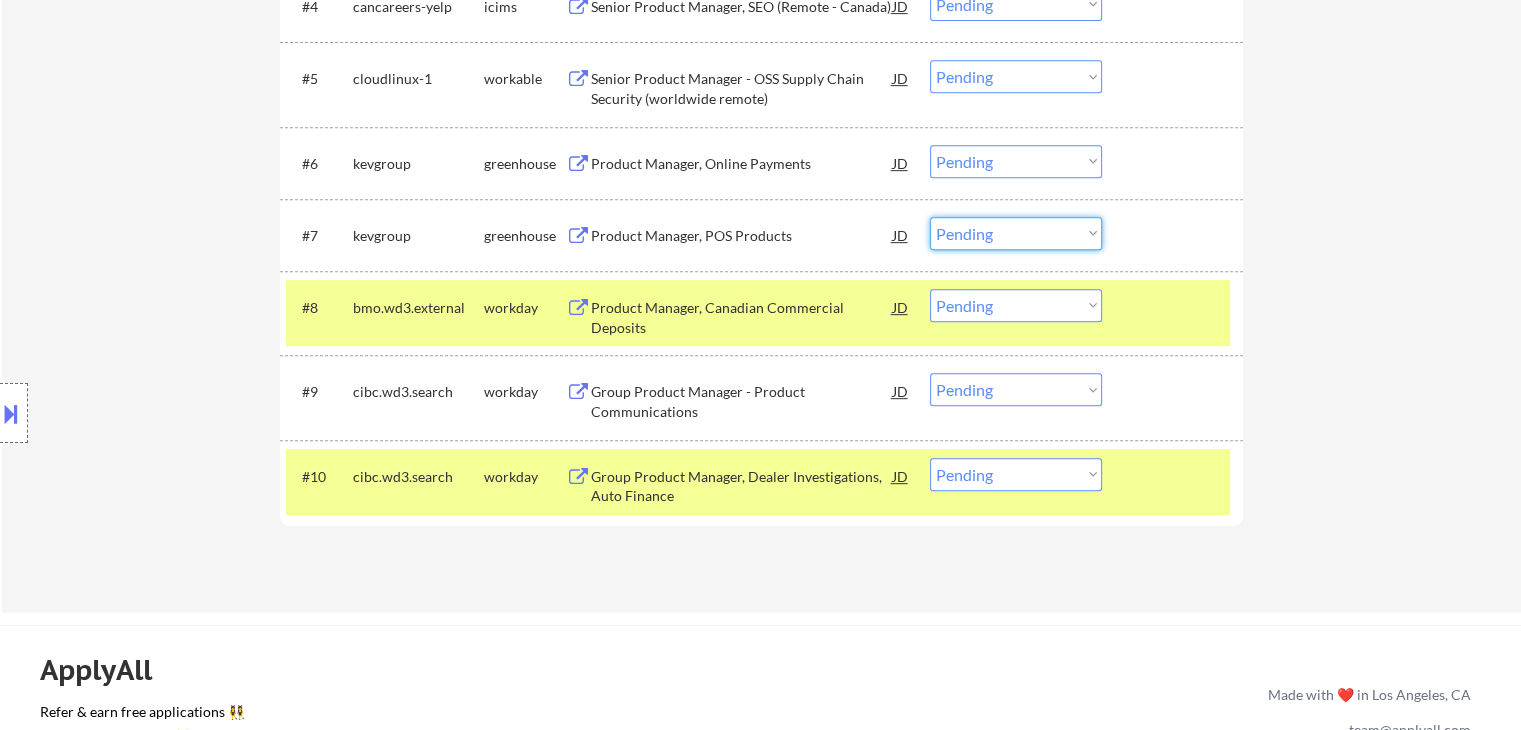 click on "Choose an option... Pending Applied Excluded (Questions) Excluded (Expired) Excluded (Location) Excluded (Bad Match) Excluded (Blocklist) Excluded (Salary) Excluded (Other)" at bounding box center (1016, 233) 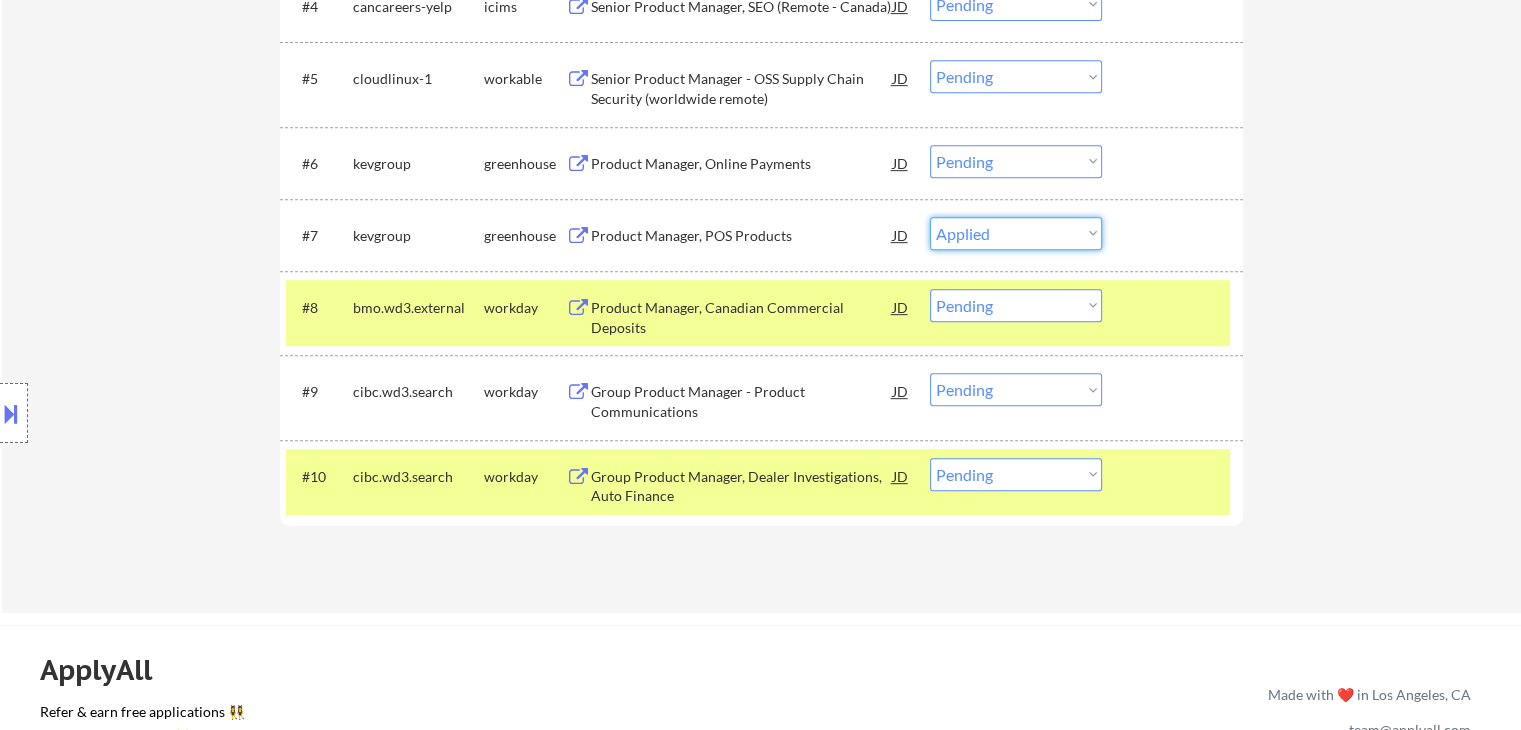 click on "Choose an option... Pending Applied Excluded (Questions) Excluded (Expired) Excluded (Location) Excluded (Bad Match) Excluded (Blocklist) Excluded (Salary) Excluded (Other)" at bounding box center (1016, 233) 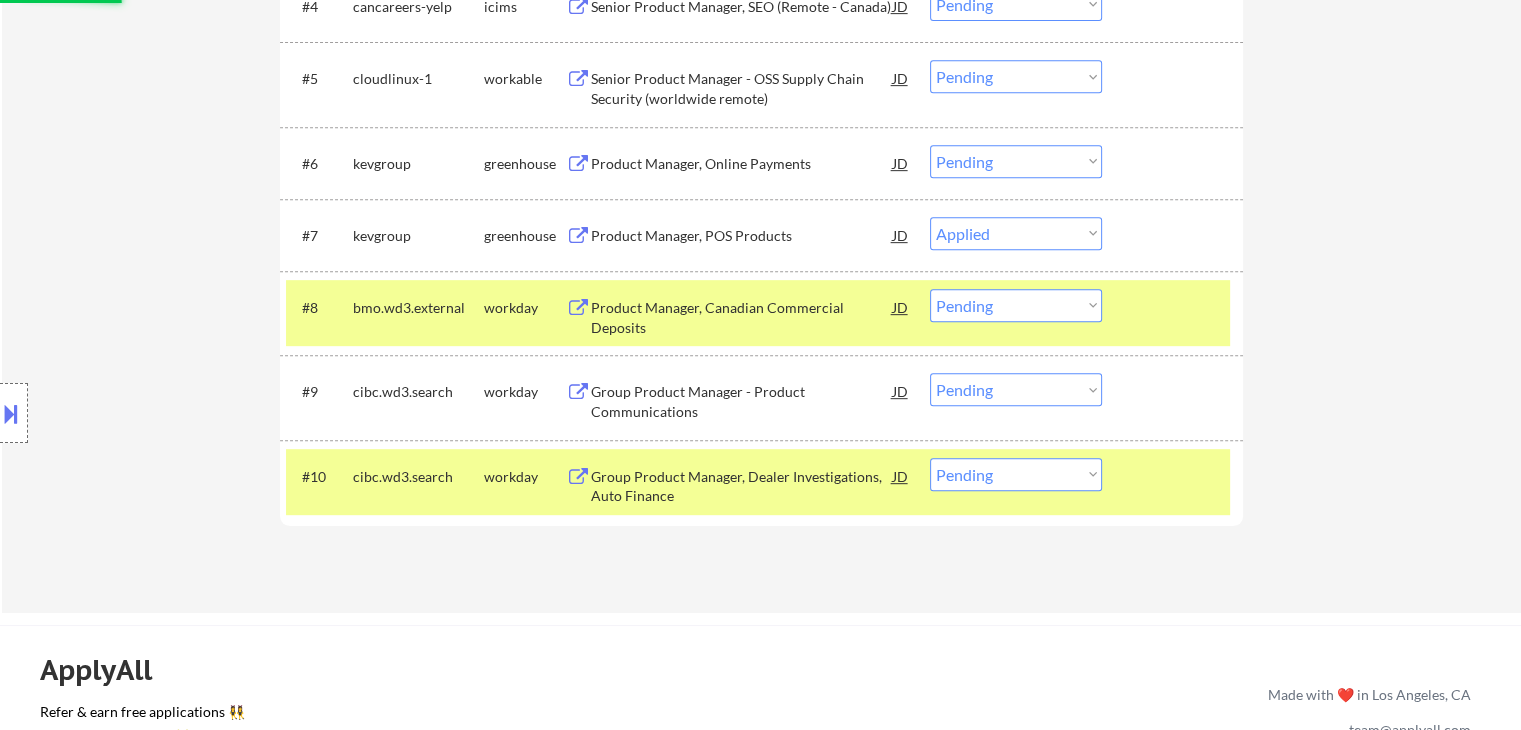 select on ""pending"" 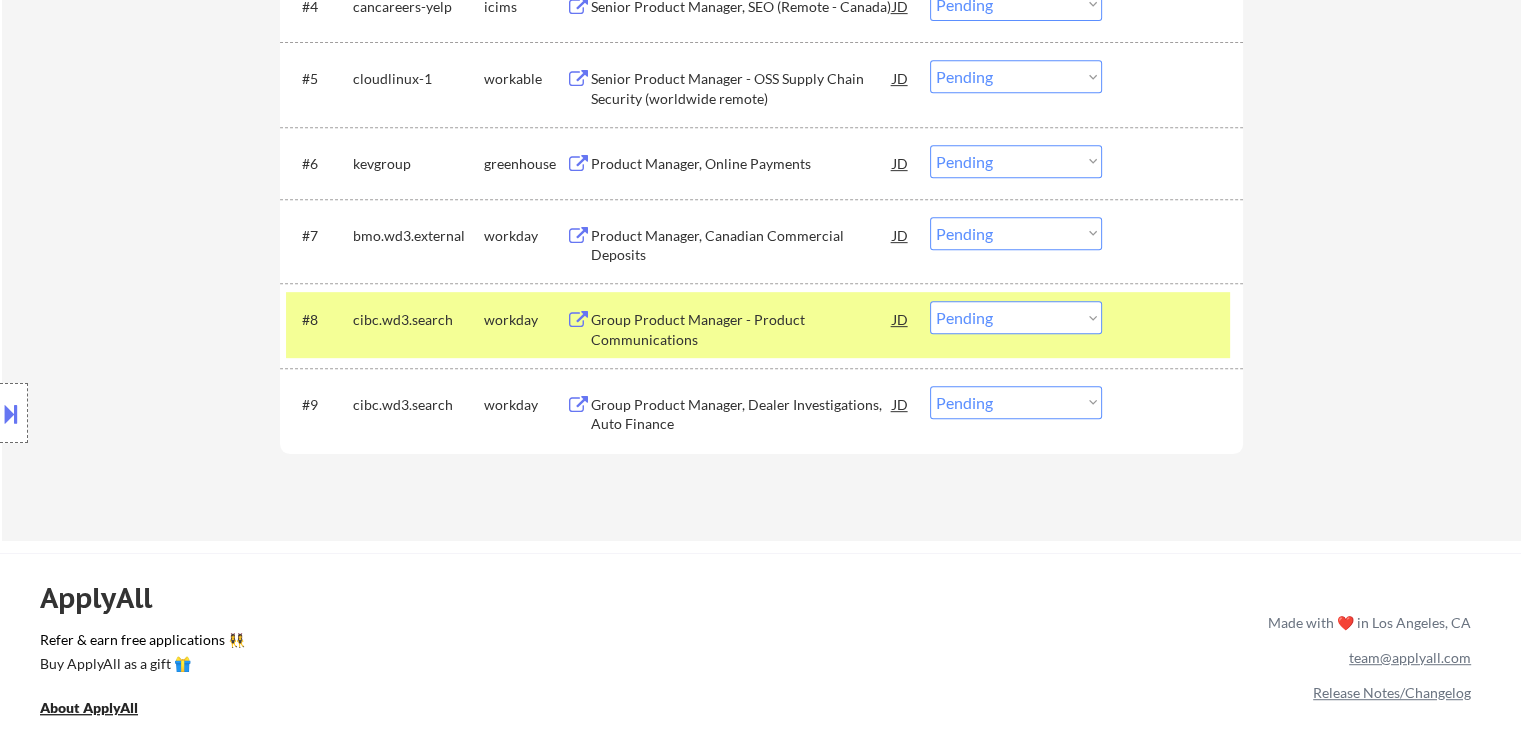 click on "Product Manager, Online Payments" at bounding box center [742, 164] 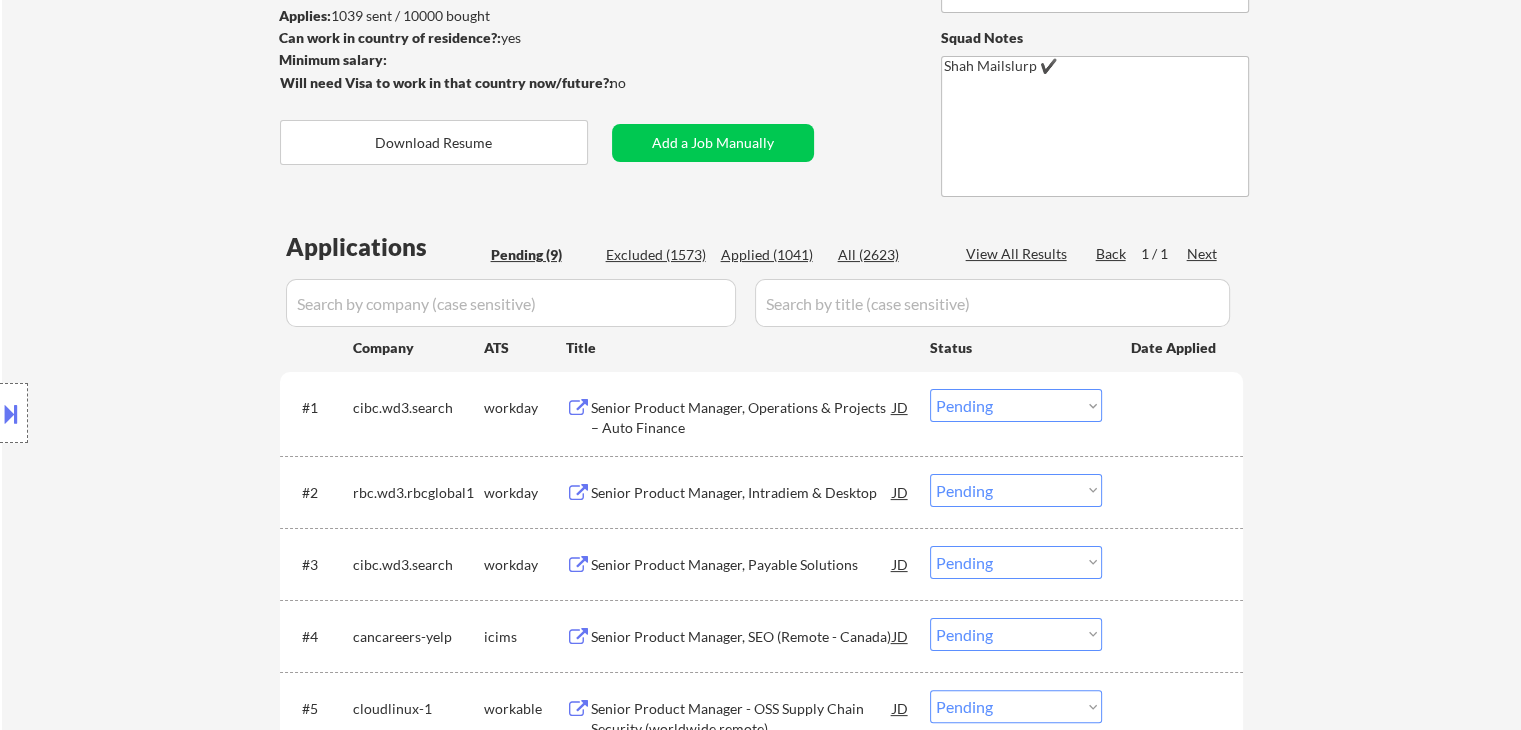 scroll, scrollTop: 0, scrollLeft: 0, axis: both 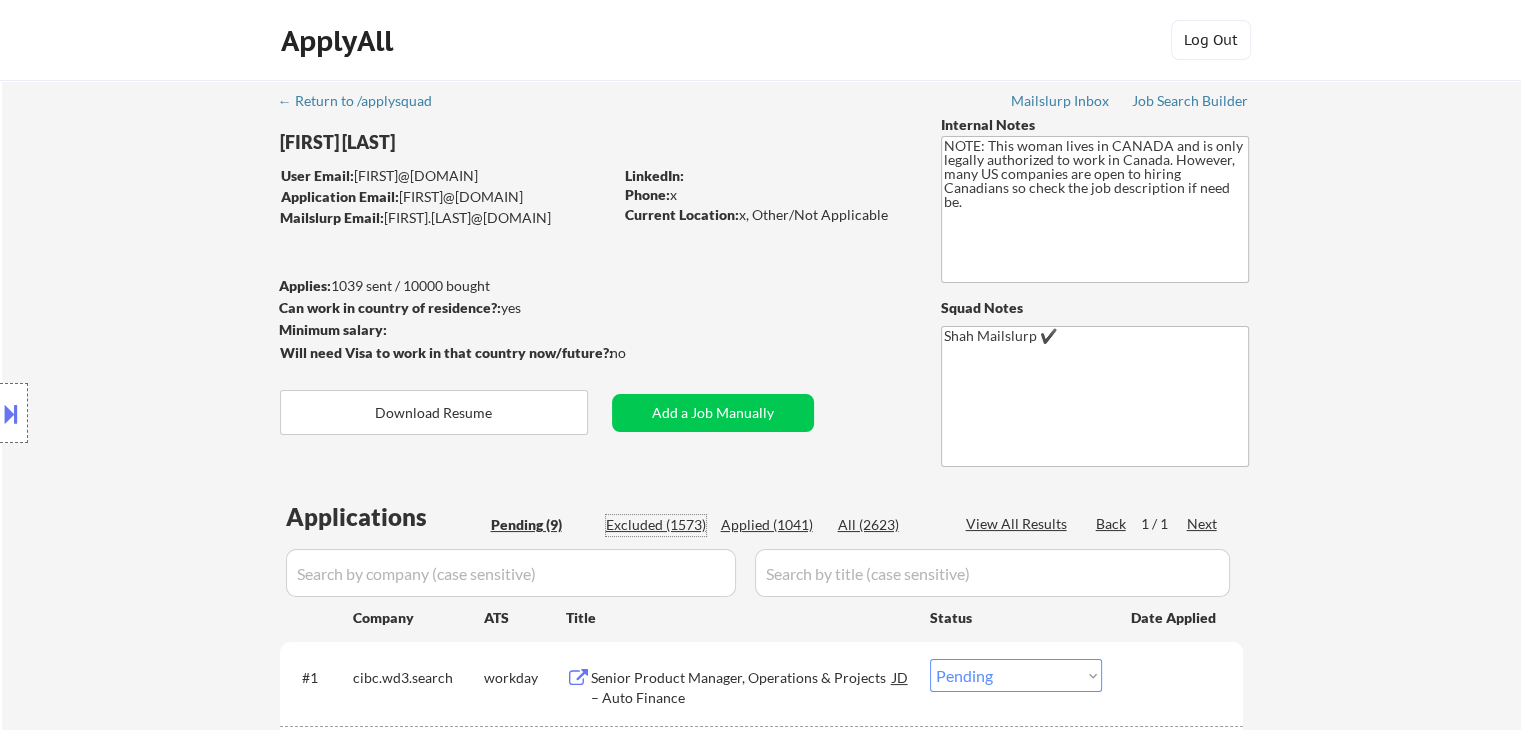 click on "Excluded (1573)" at bounding box center (656, 525) 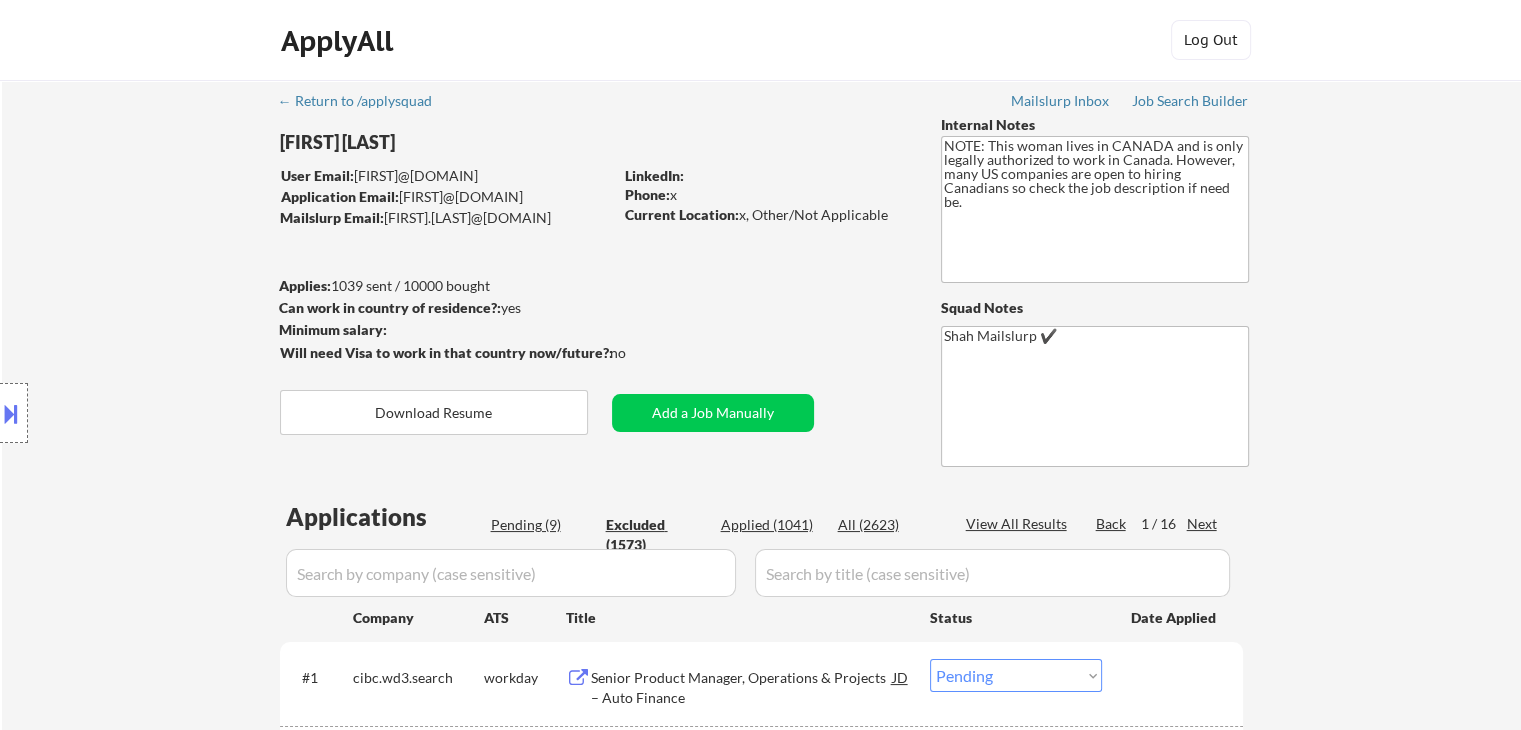 select on ""excluded"" 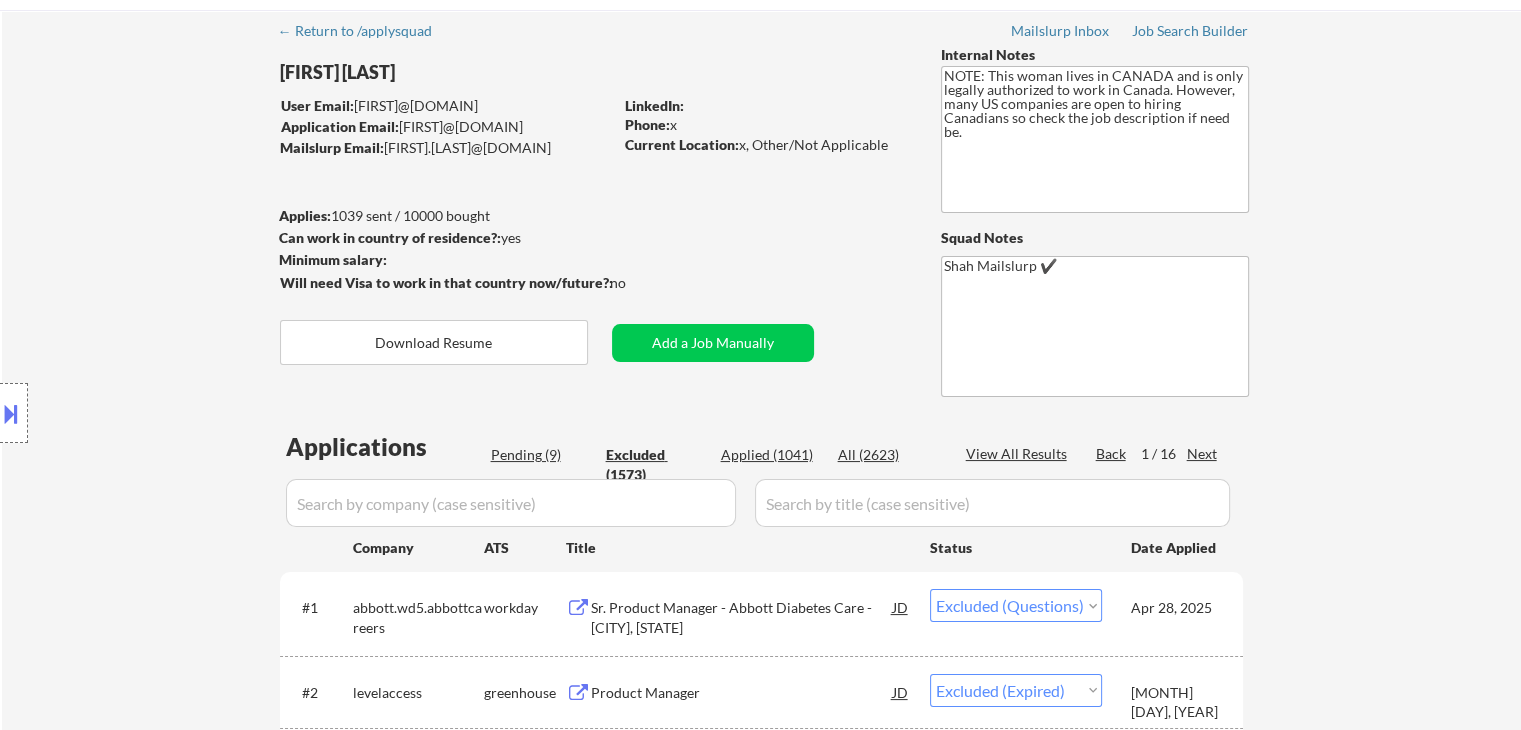 scroll, scrollTop: 120, scrollLeft: 0, axis: vertical 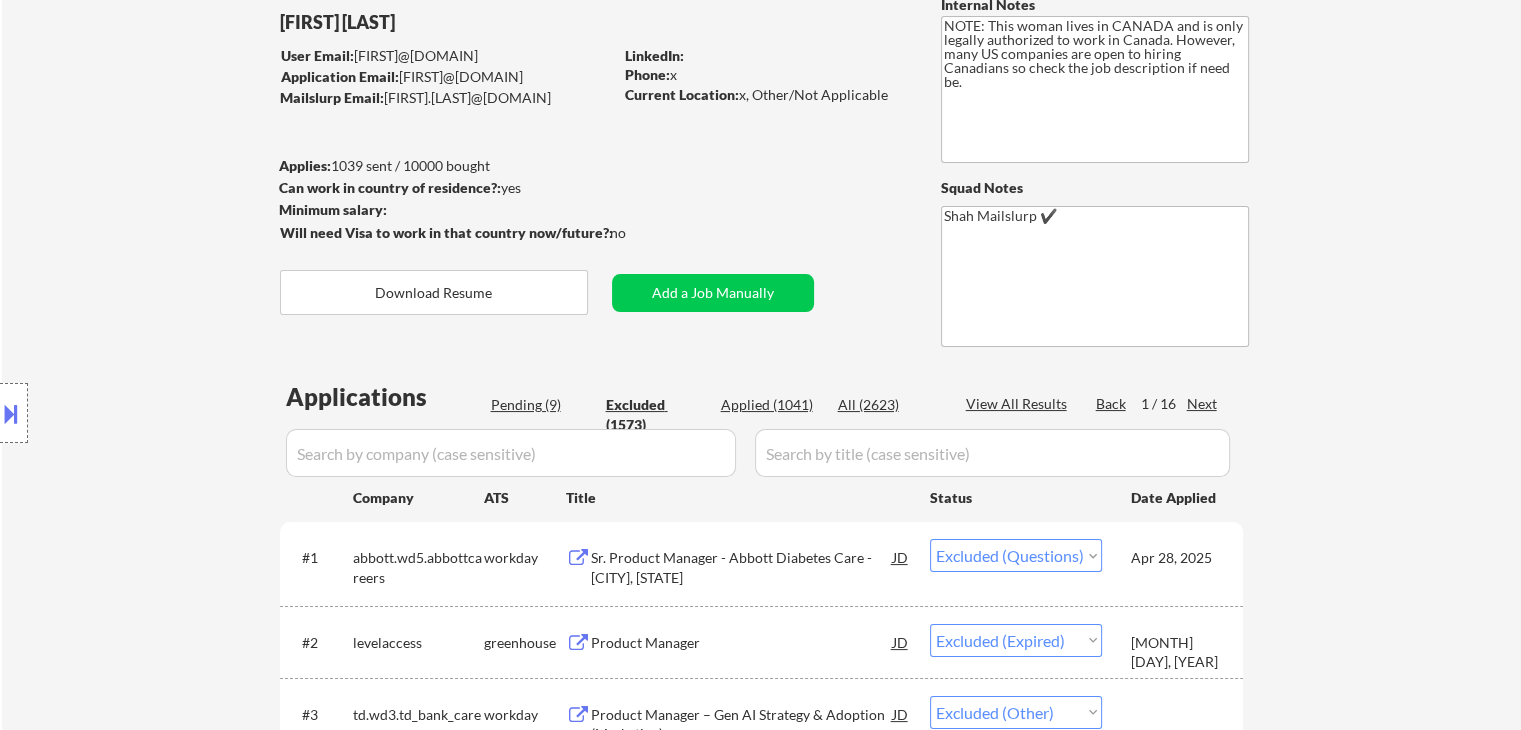select on ""excluded__expired_"" 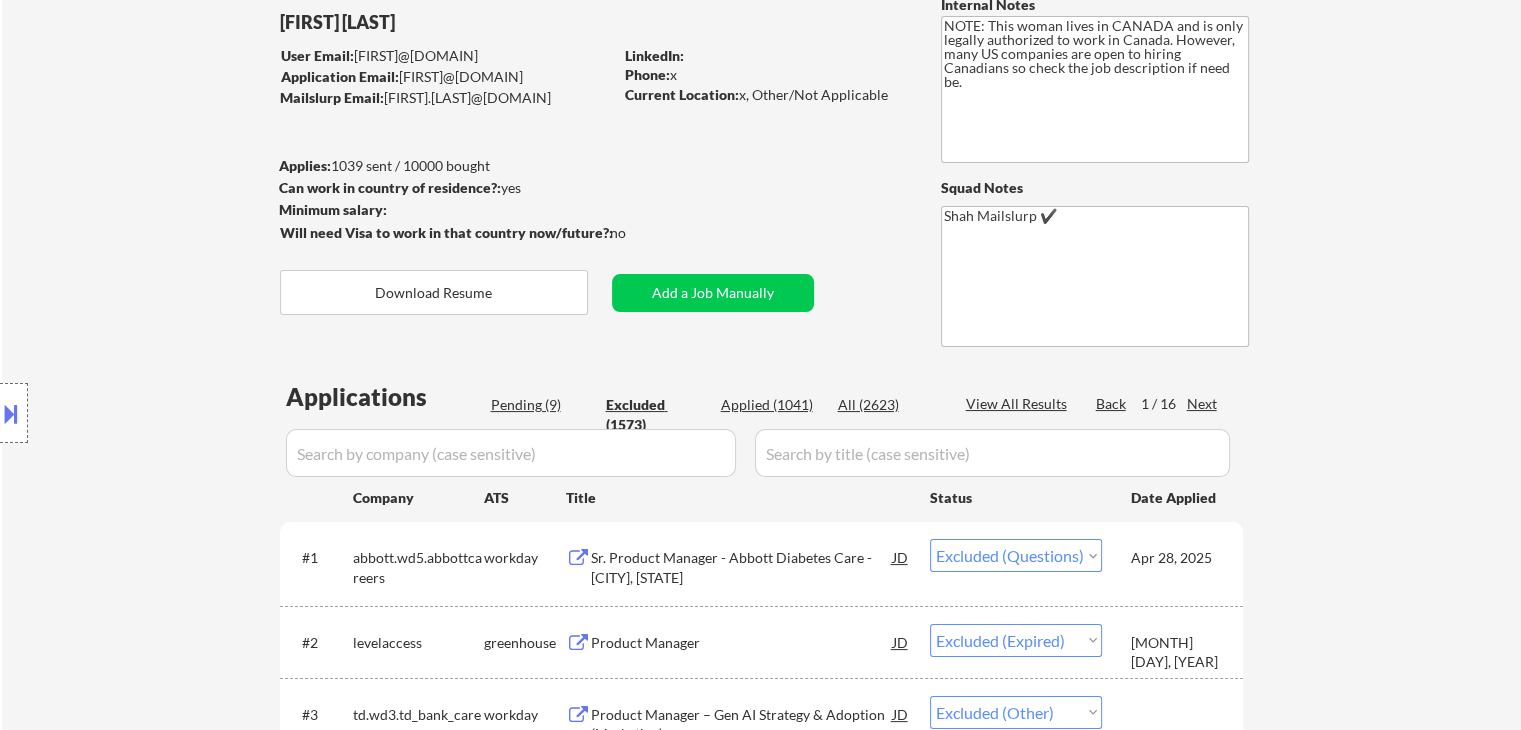 select on ""excluded__other_"" 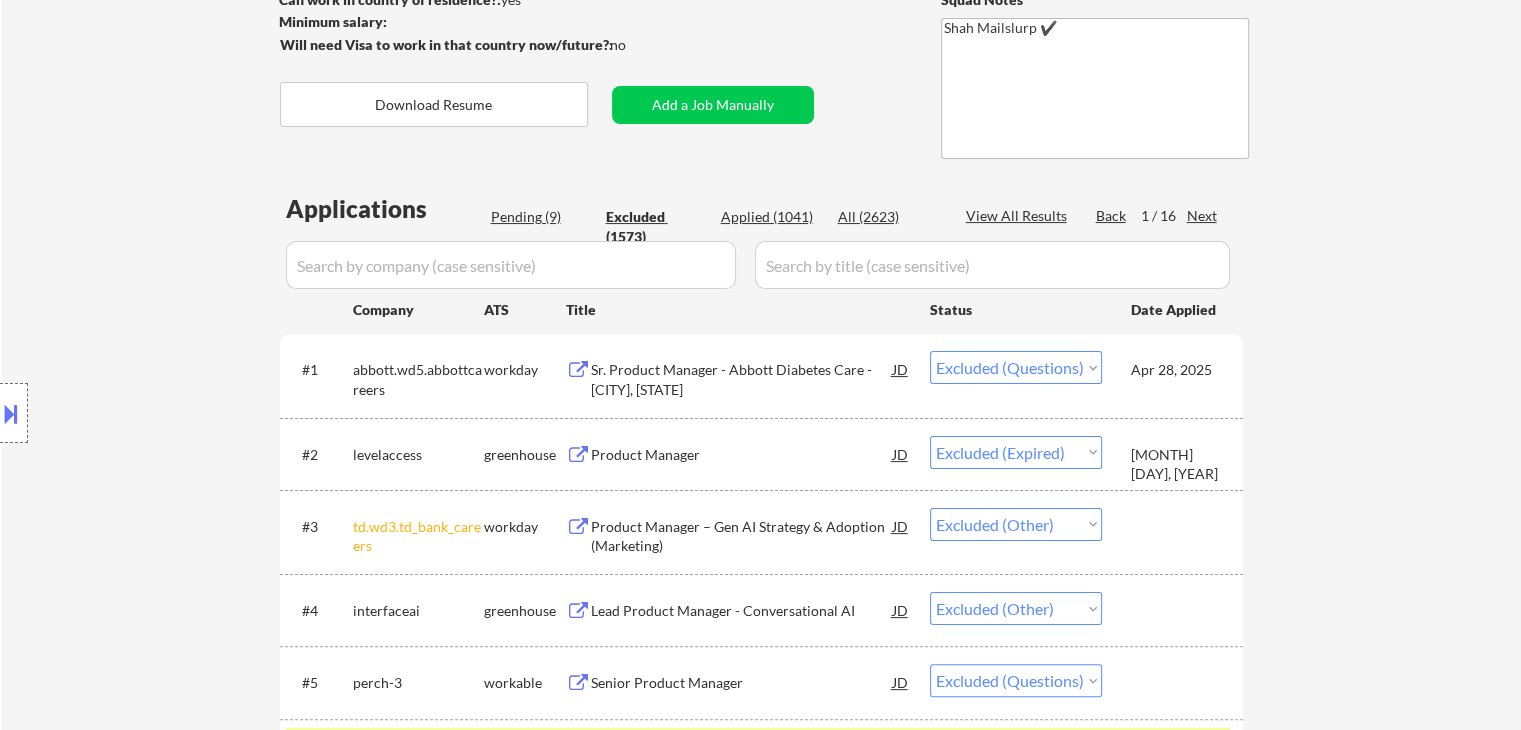 scroll, scrollTop: 300, scrollLeft: 0, axis: vertical 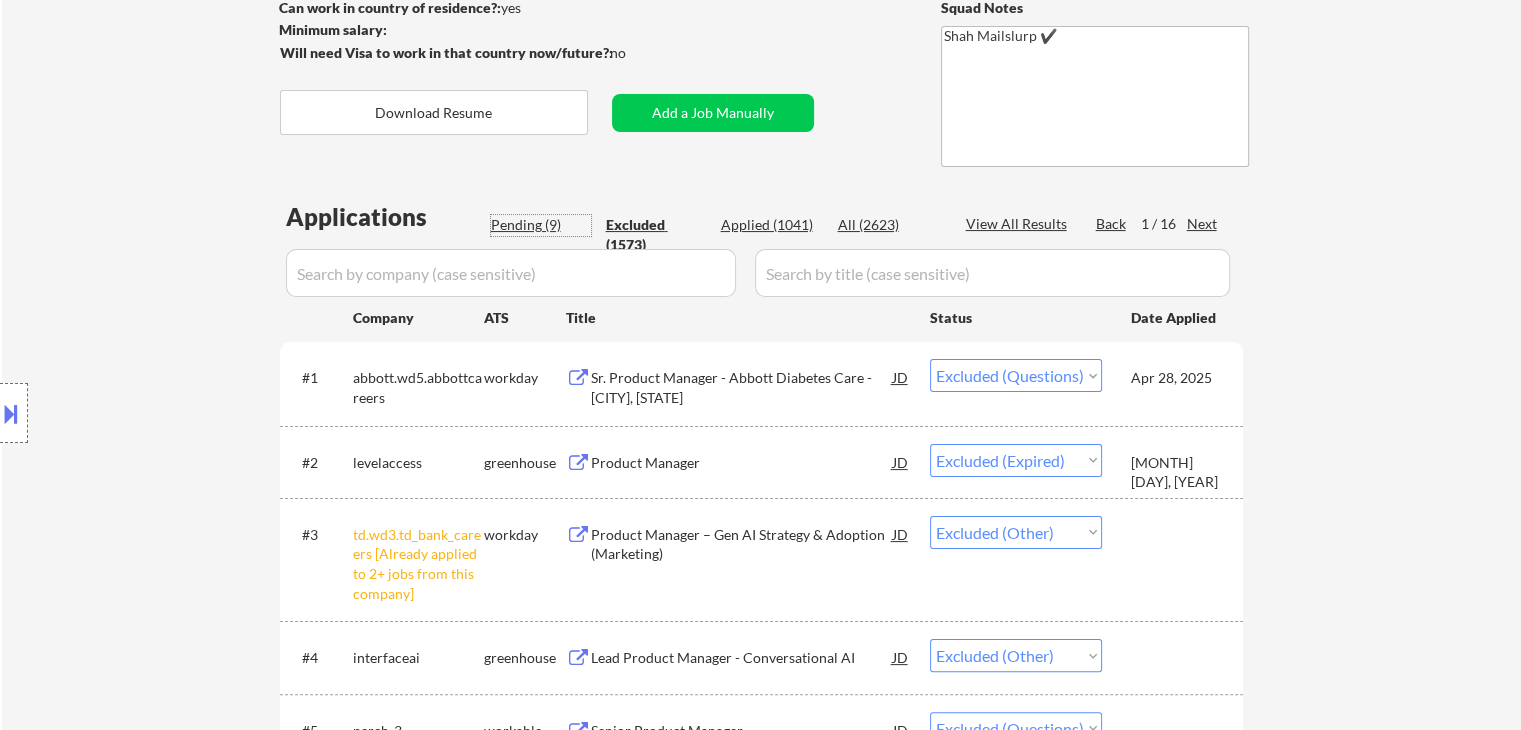 click on "Pending (9)" at bounding box center (541, 225) 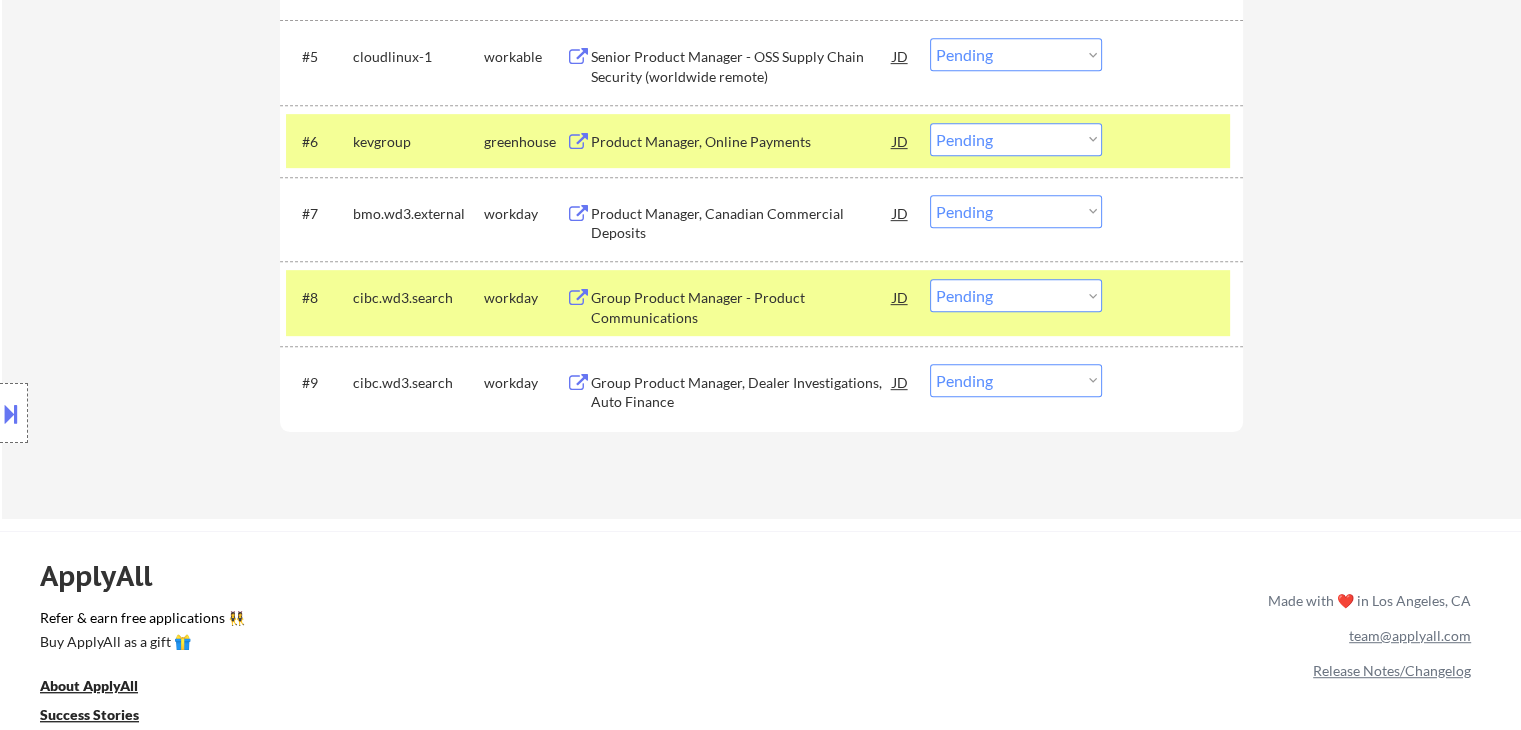 scroll, scrollTop: 900, scrollLeft: 0, axis: vertical 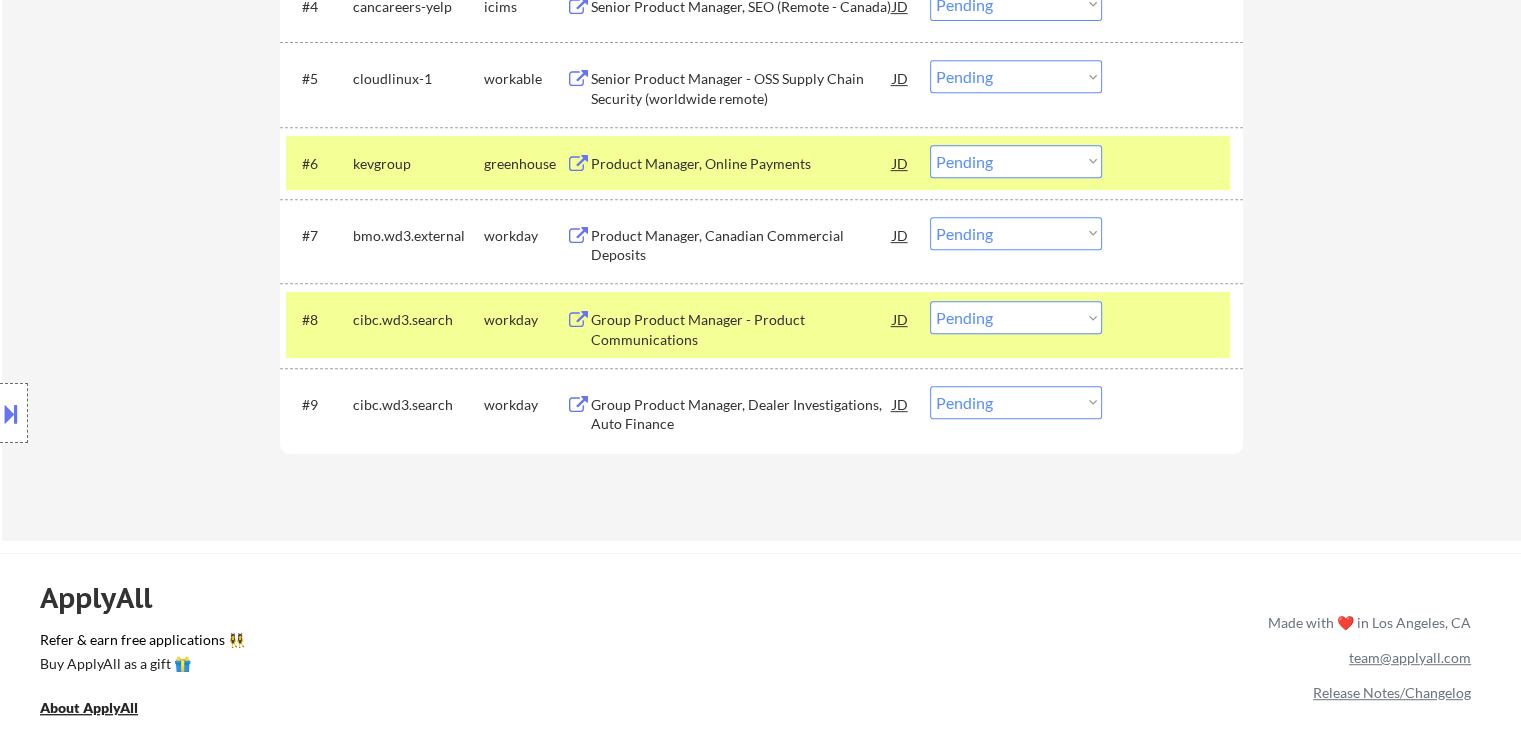 click on "Choose an option... Pending Applied Excluded (Questions) Excluded (Expired) Excluded (Location) Excluded (Bad Match) Excluded (Blocklist) Excluded (Salary) Excluded (Other)" at bounding box center [1016, 161] 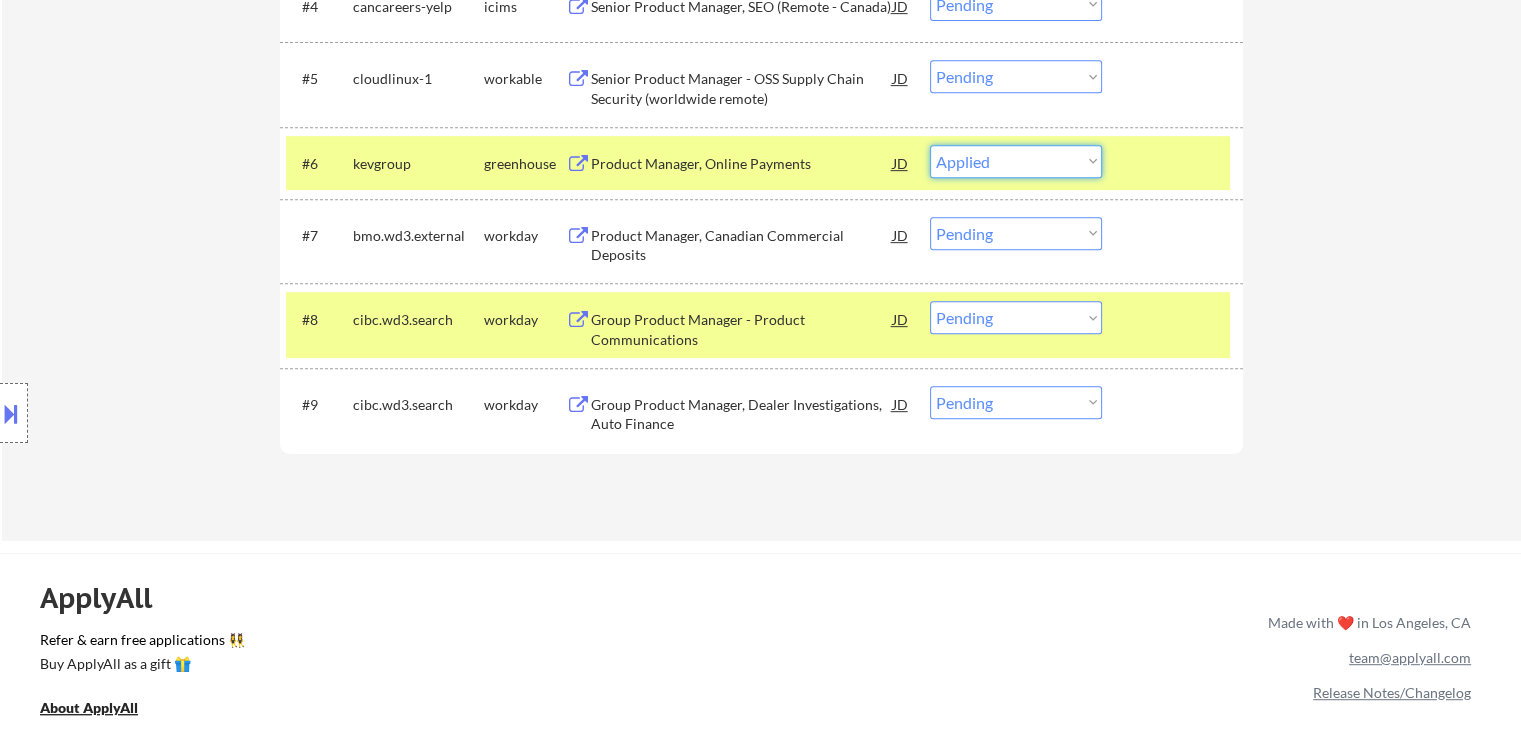 click on "Choose an option... Pending Applied Excluded (Questions) Excluded (Expired) Excluded (Location) Excluded (Bad Match) Excluded (Blocklist) Excluded (Salary) Excluded (Other)" at bounding box center [1016, 161] 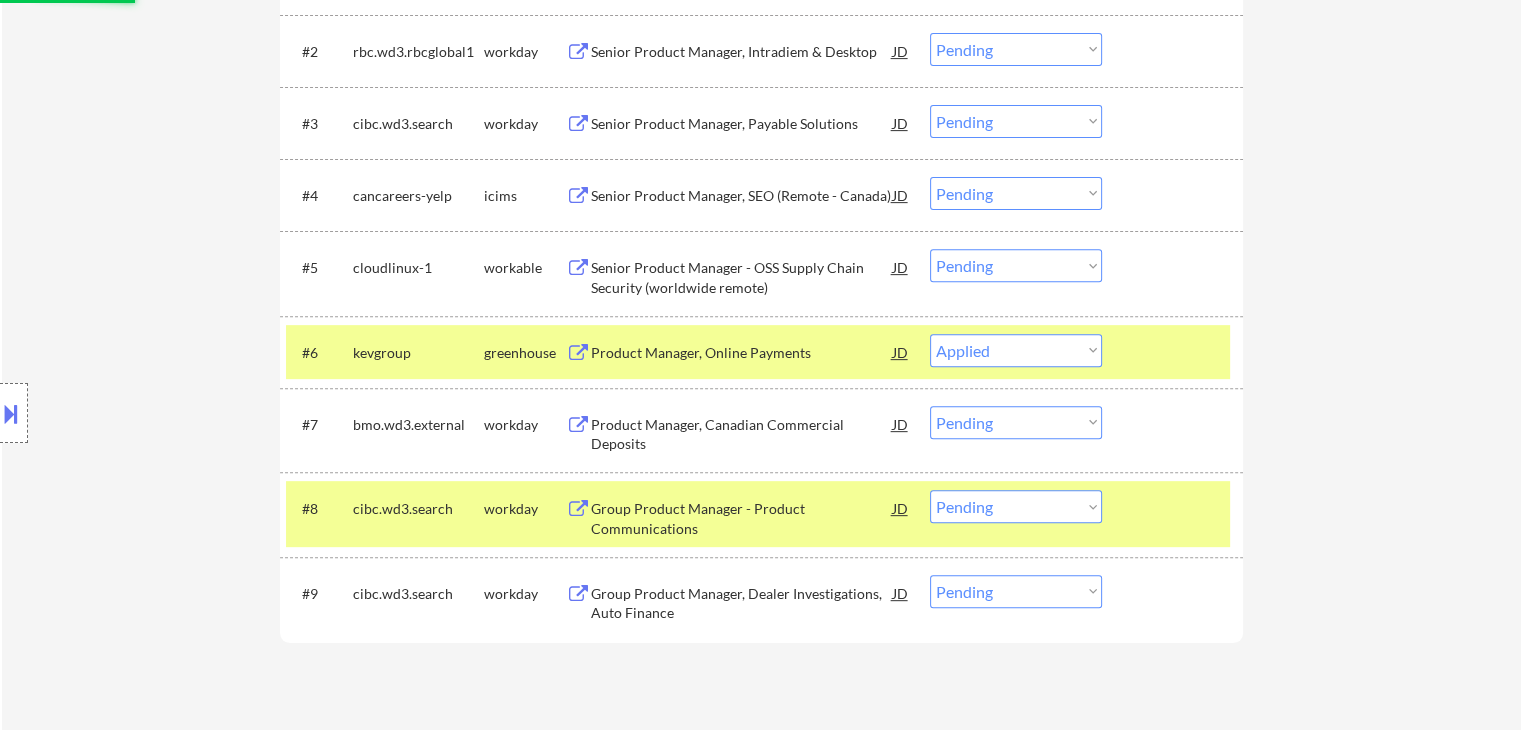 scroll, scrollTop: 700, scrollLeft: 0, axis: vertical 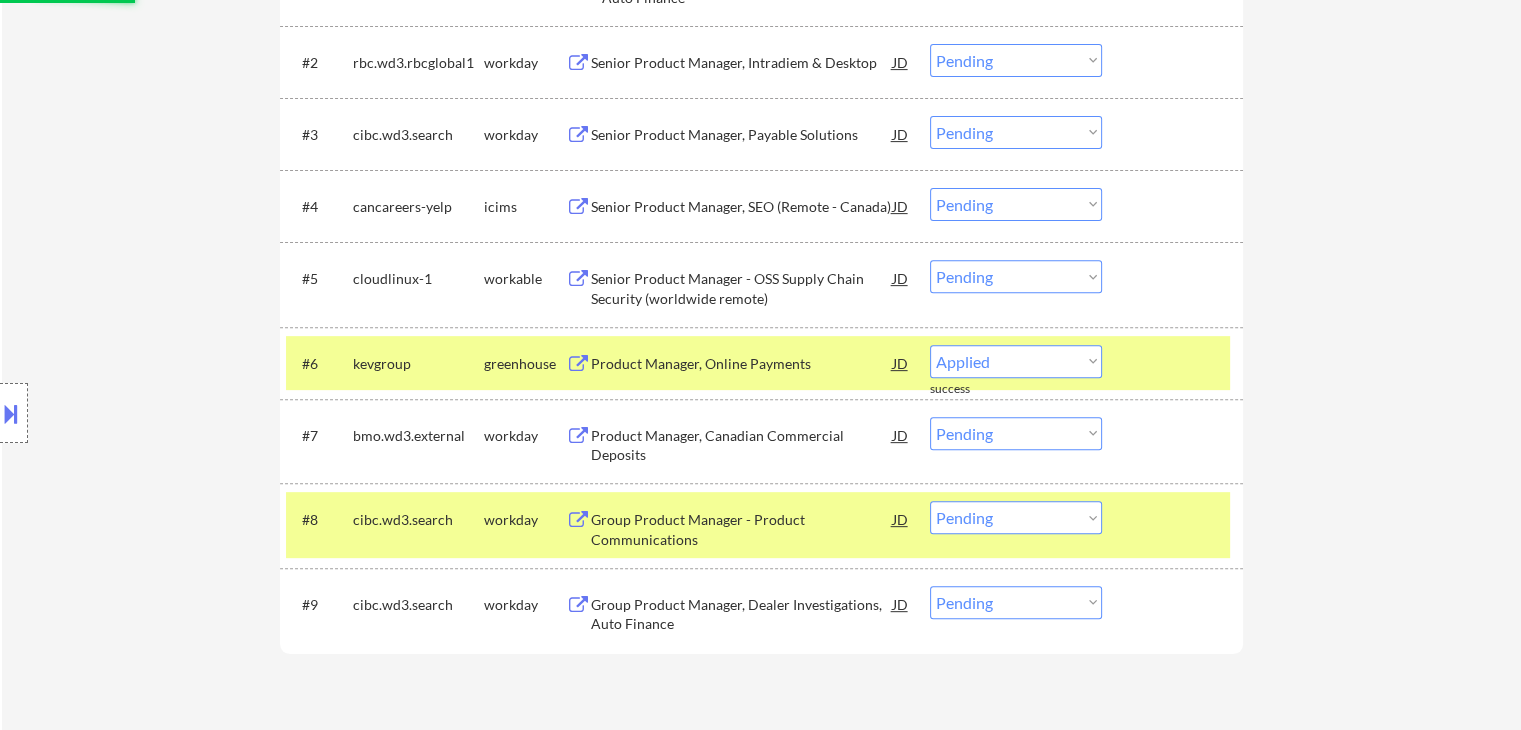 select on ""pending"" 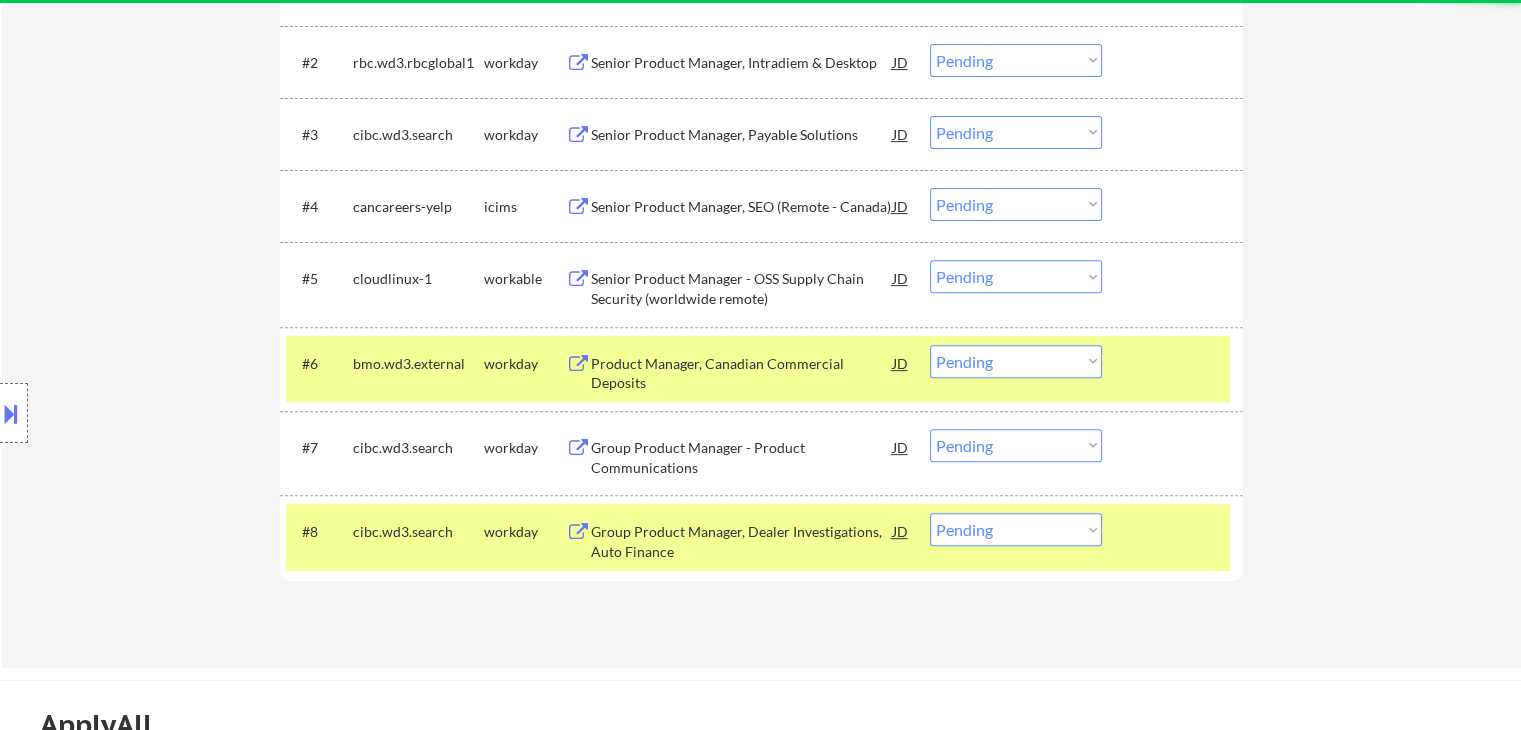 click on "Senior Product Manager - OSS Supply Chain Security (worldwide remote)" at bounding box center (742, 288) 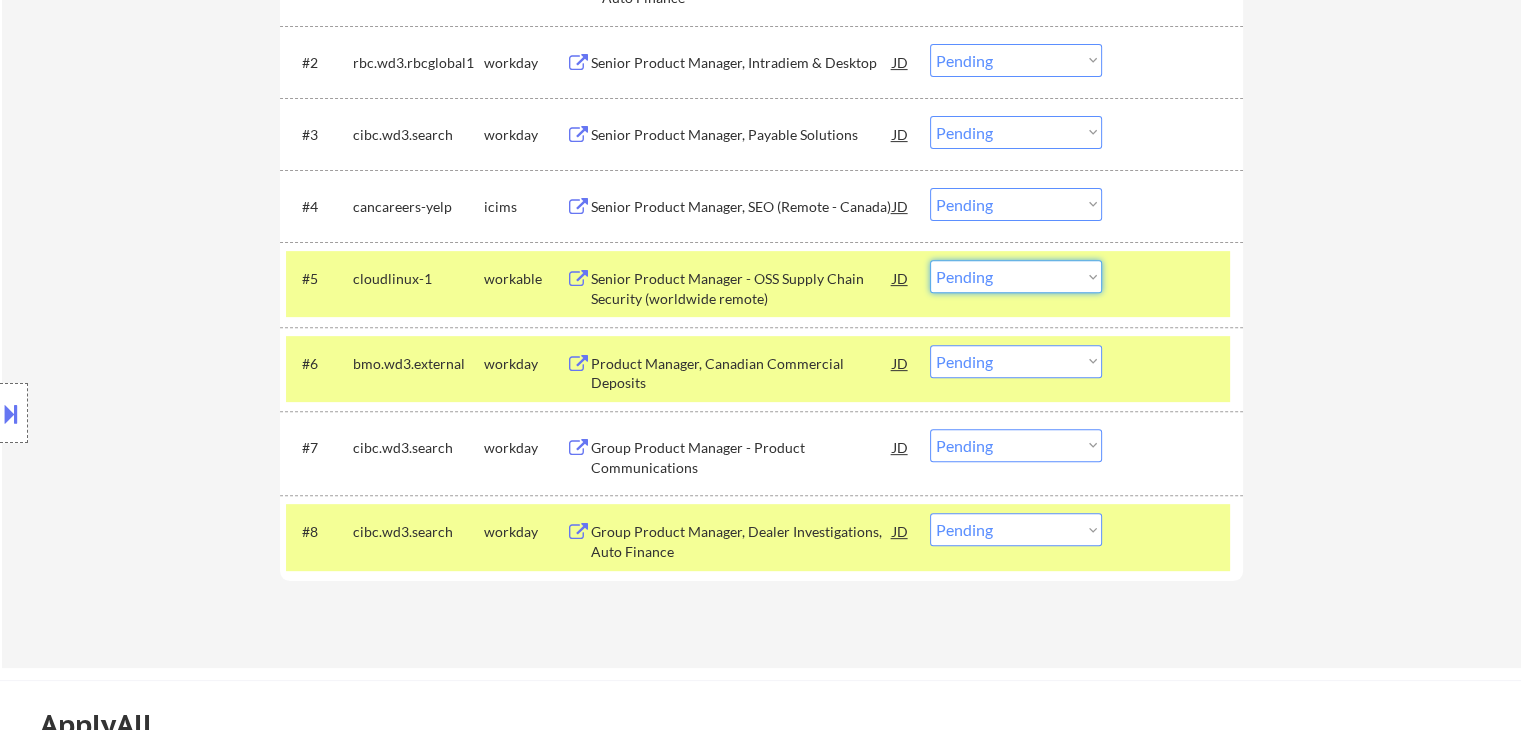 click on "Choose an option... Pending Applied Excluded (Questions) Excluded (Expired) Excluded (Location) Excluded (Bad Match) Excluded (Blocklist) Excluded (Salary) Excluded (Other)" at bounding box center [1016, 276] 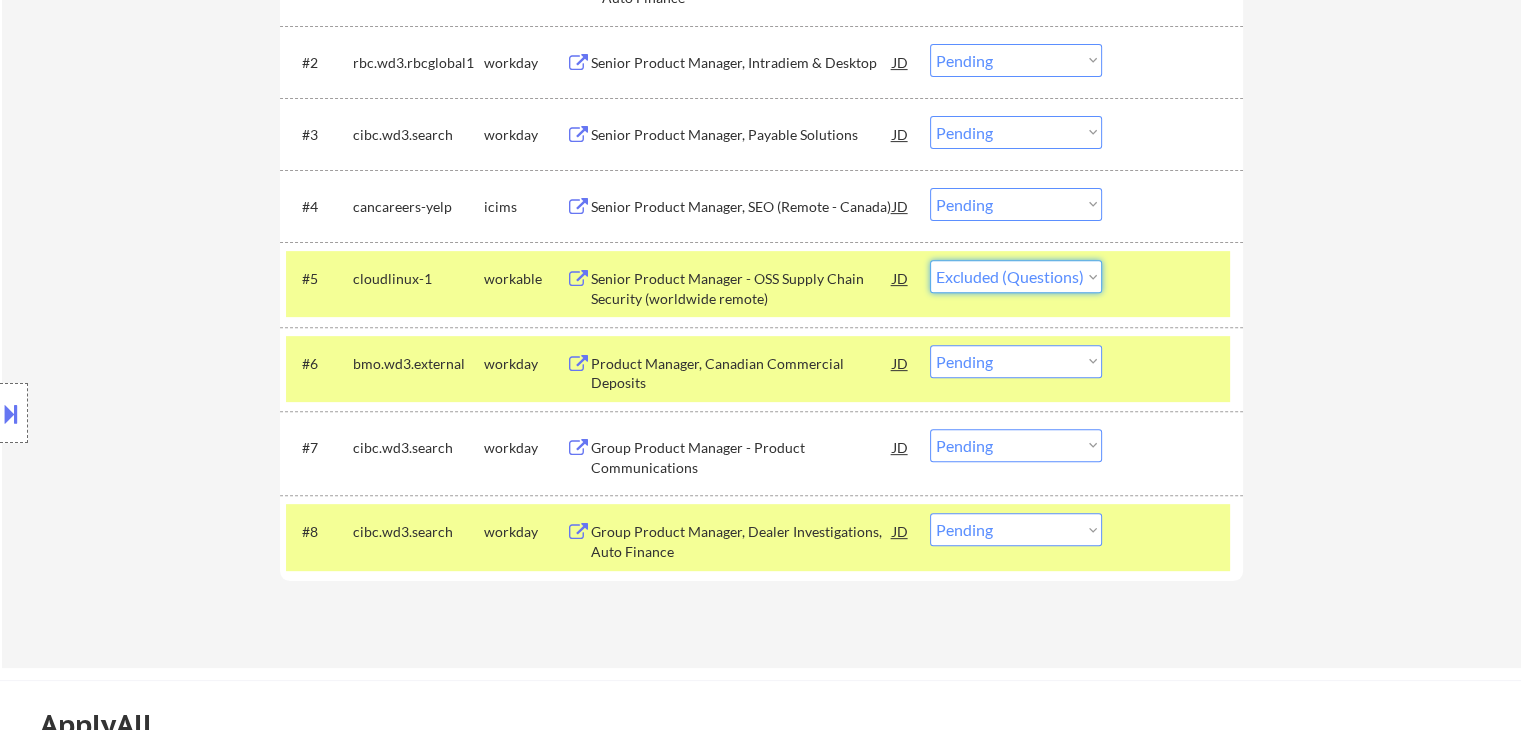 click on "Choose an option... Pending Applied Excluded (Questions) Excluded (Expired) Excluded (Location) Excluded (Bad Match) Excluded (Blocklist) Excluded (Salary) Excluded (Other)" at bounding box center (1016, 276) 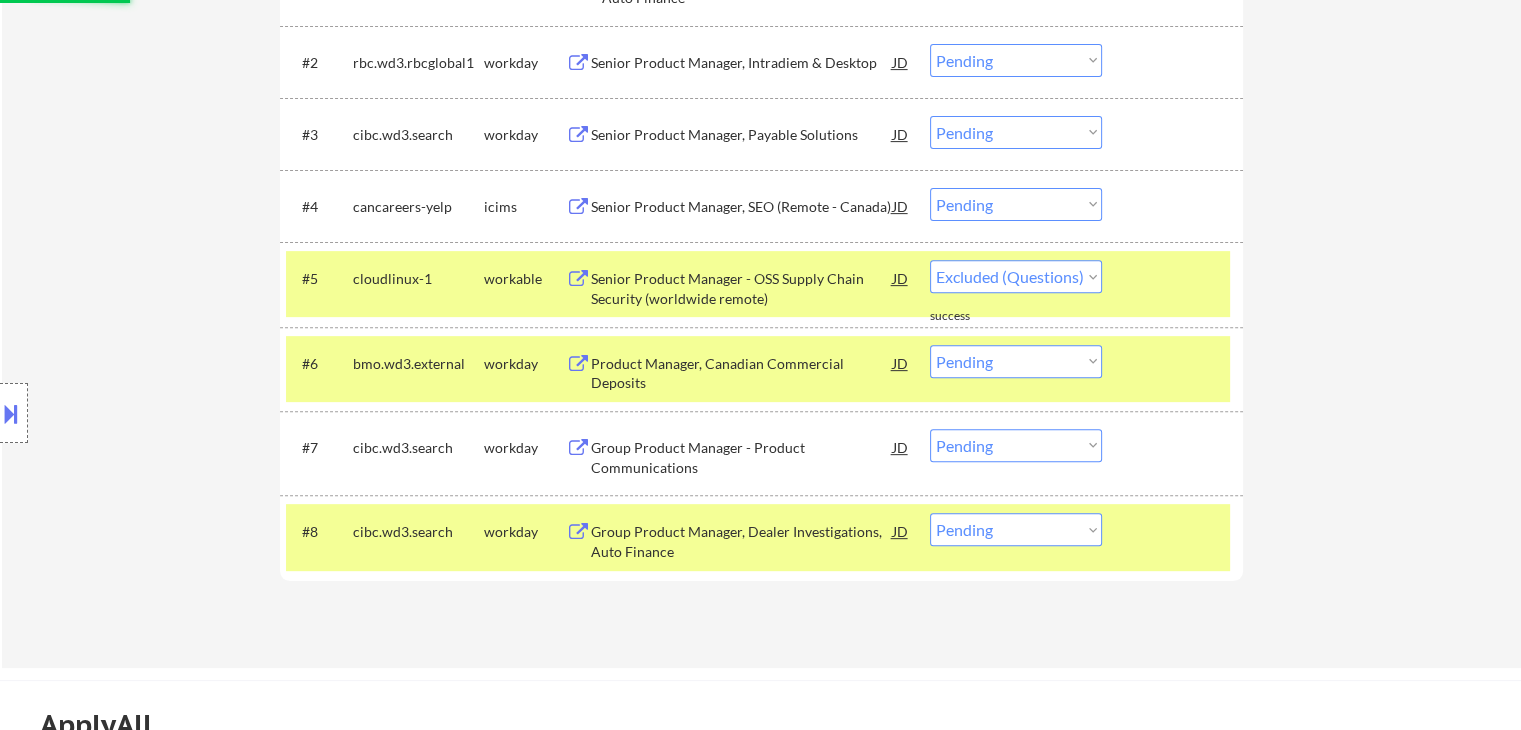 select on ""pending"" 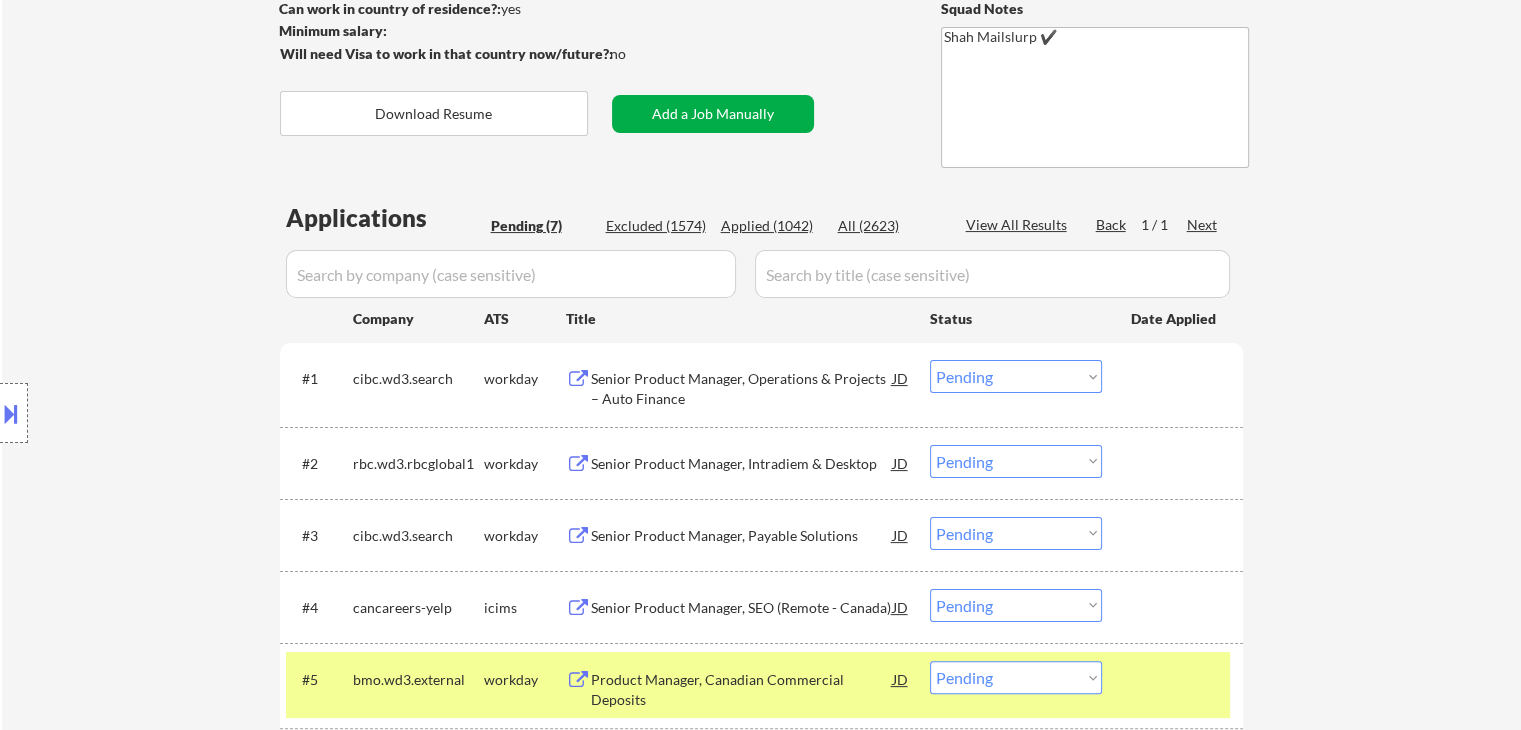 scroll, scrollTop: 300, scrollLeft: 0, axis: vertical 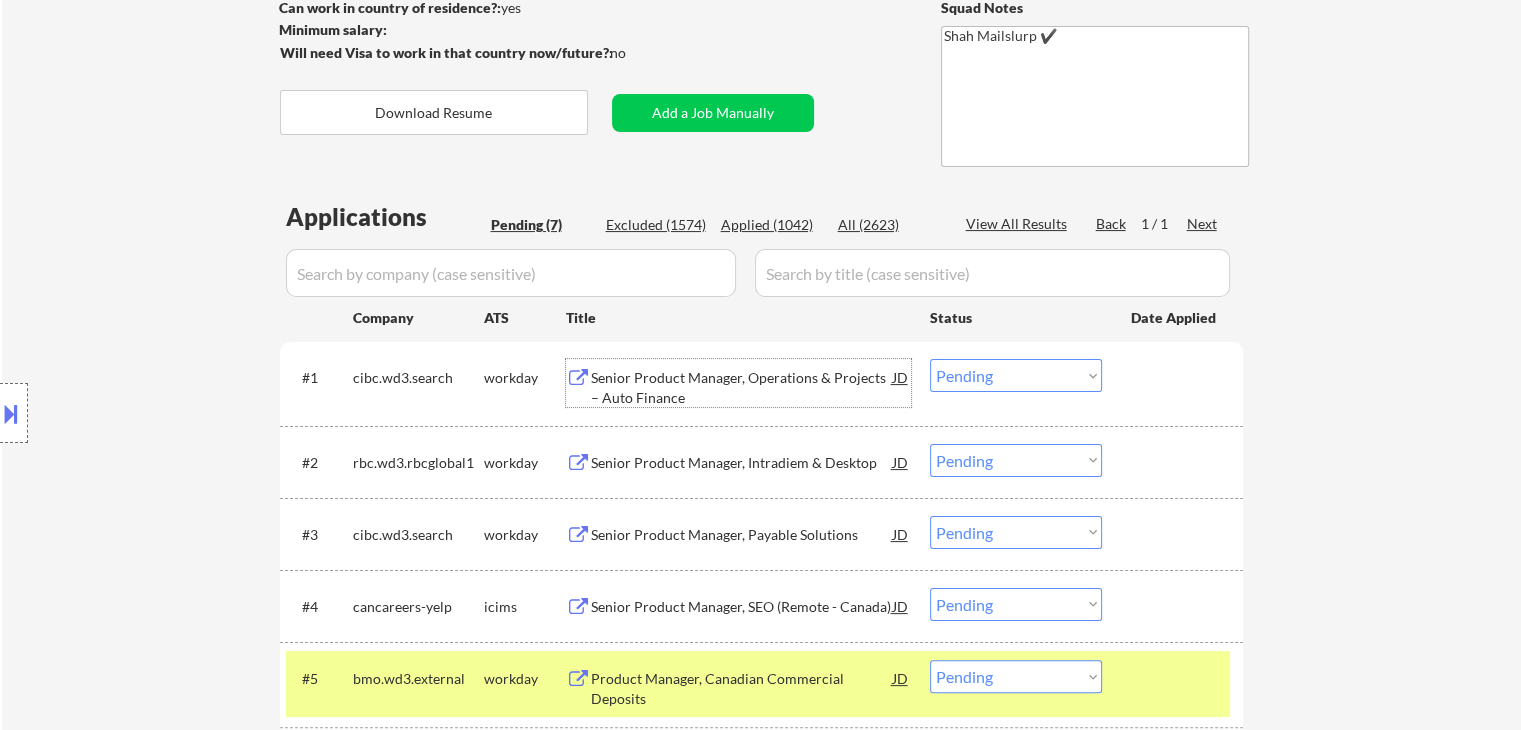 click on "Senior Product Manager, Operations & Projects – Auto Finance" at bounding box center (742, 387) 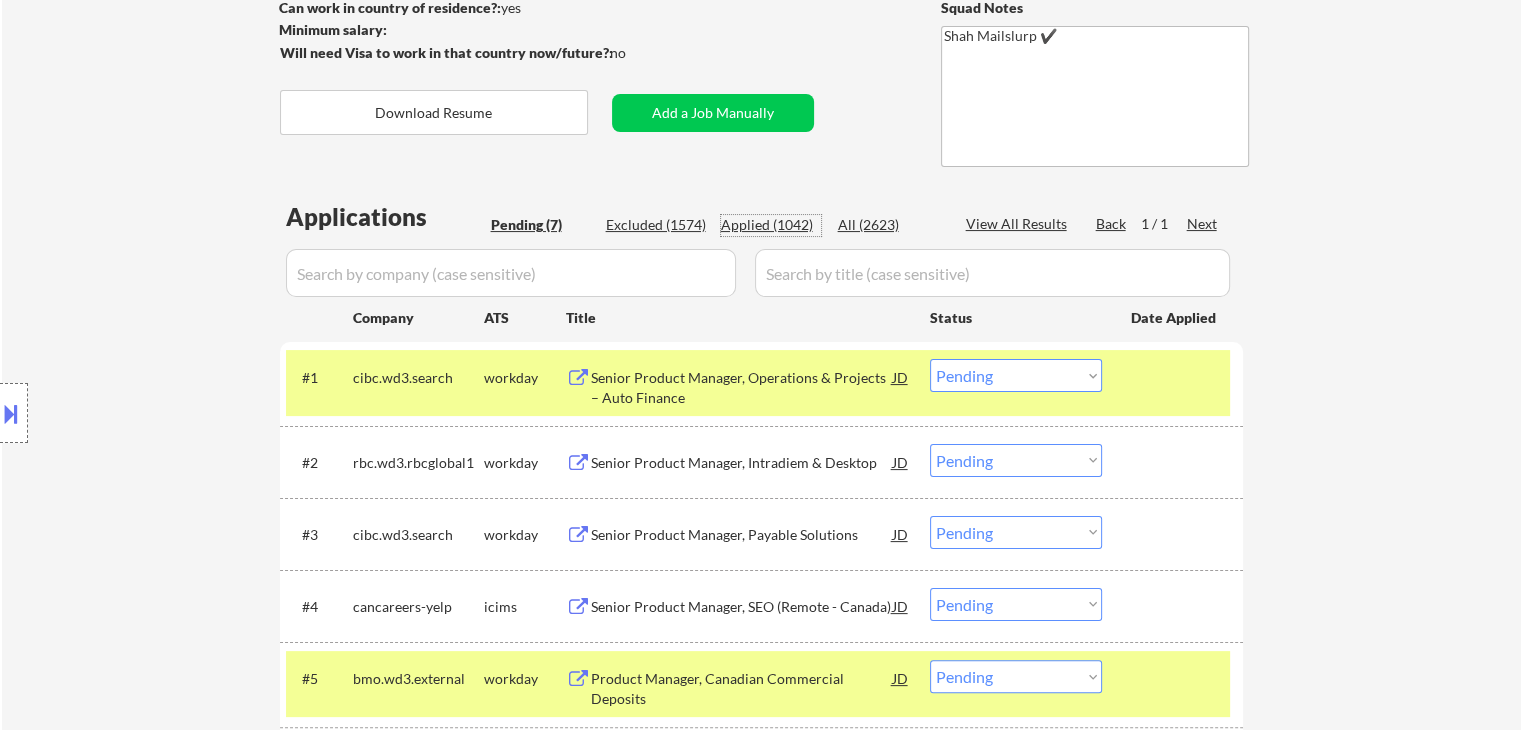 click on "Applied (1042)" at bounding box center [771, 225] 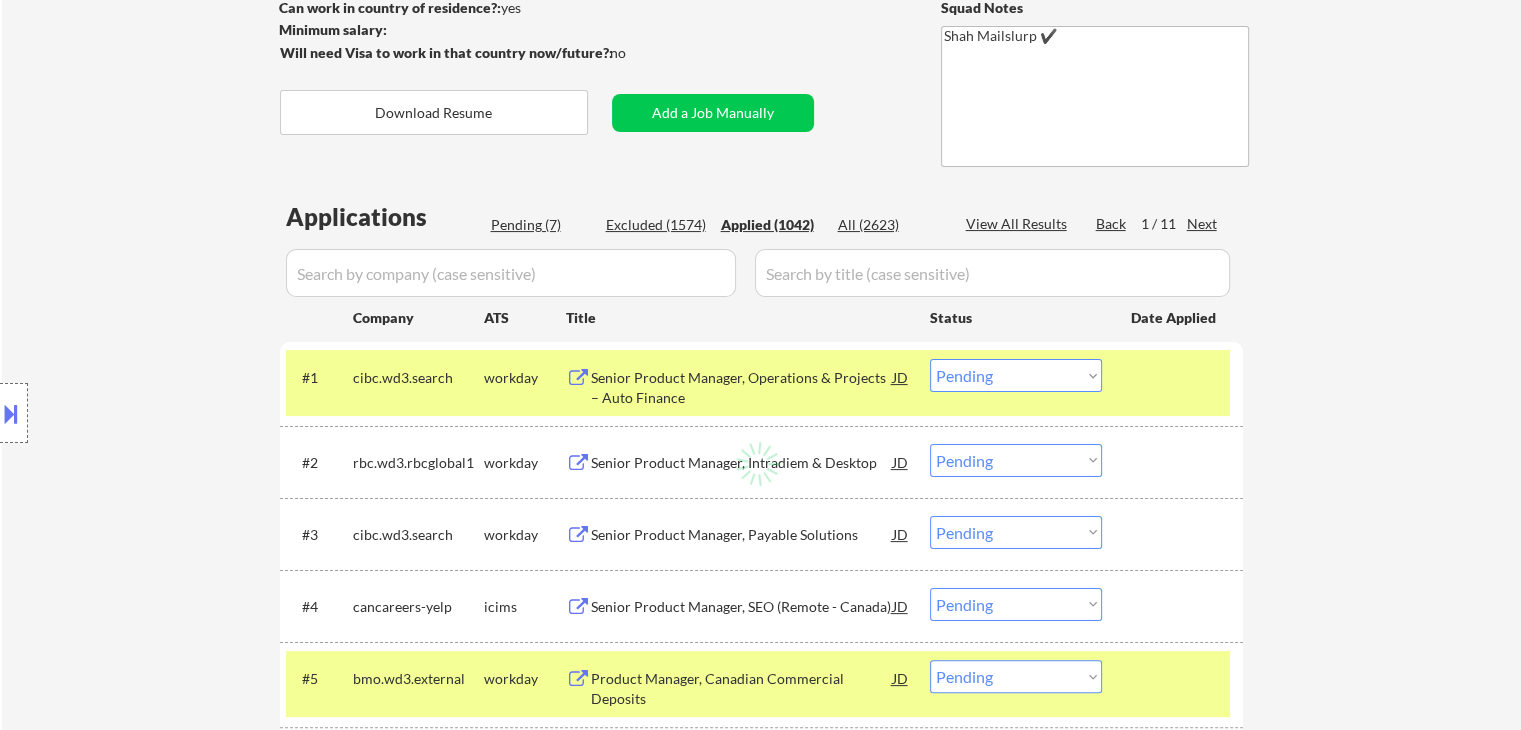 select on ""applied"" 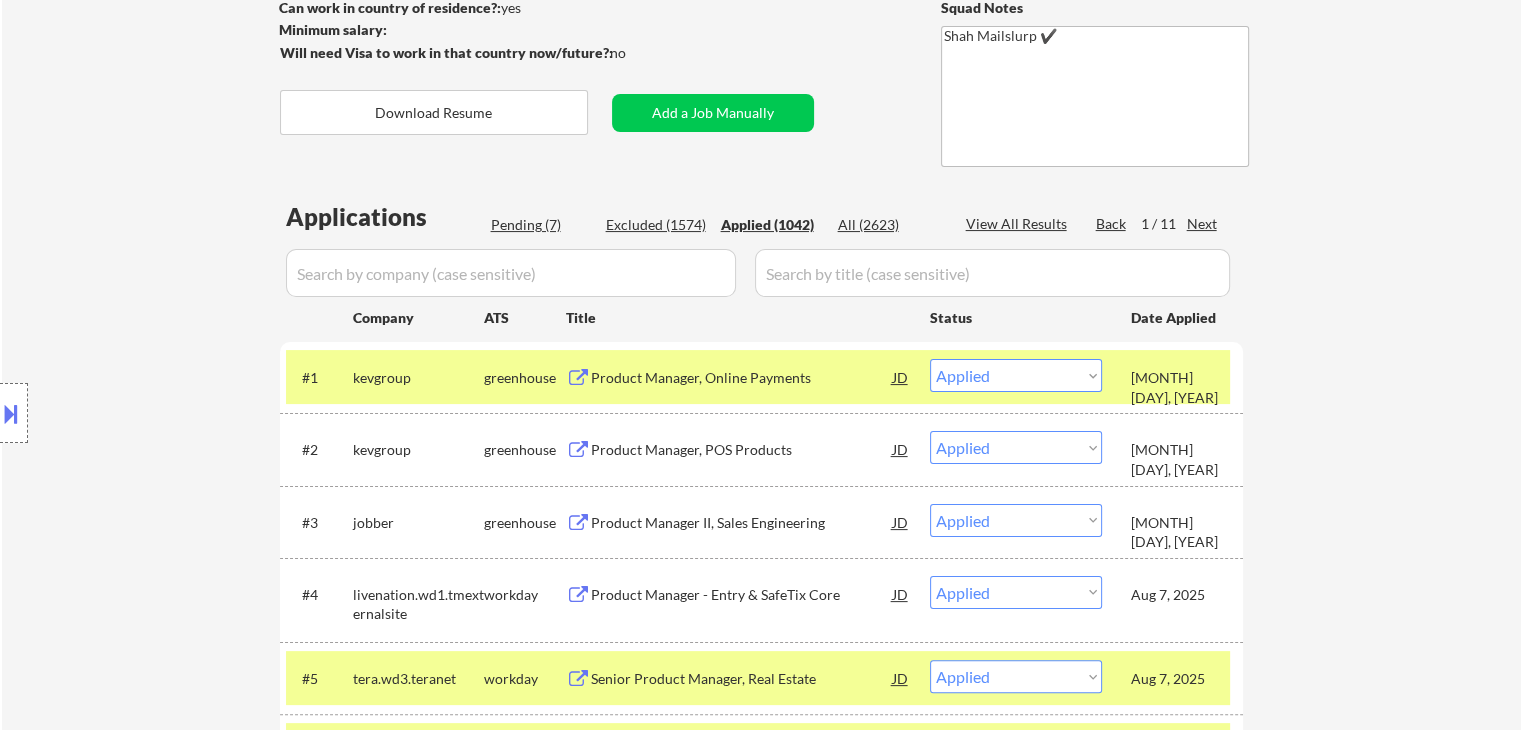 select on ""applied"" 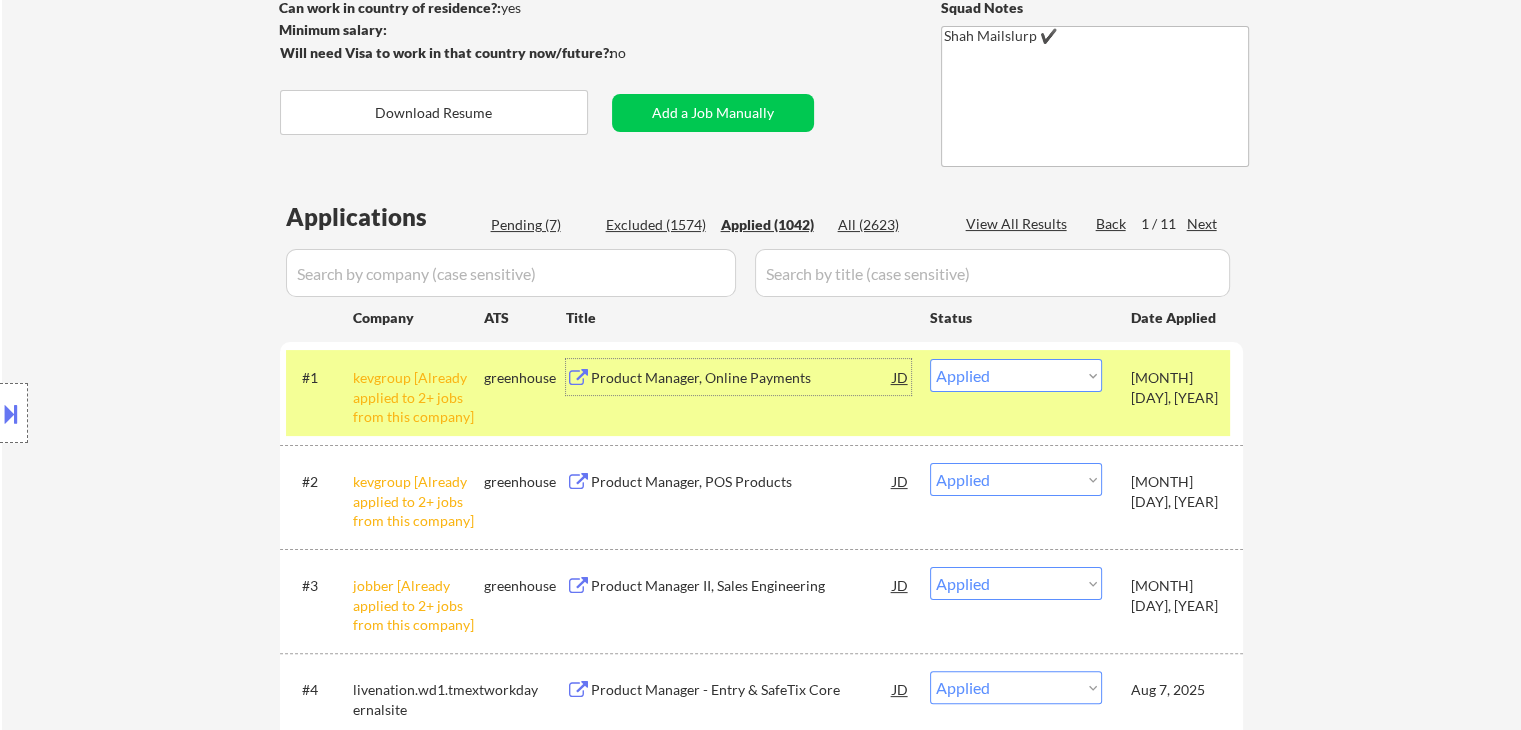 click on "Product Manager, Online Payments" at bounding box center (742, 378) 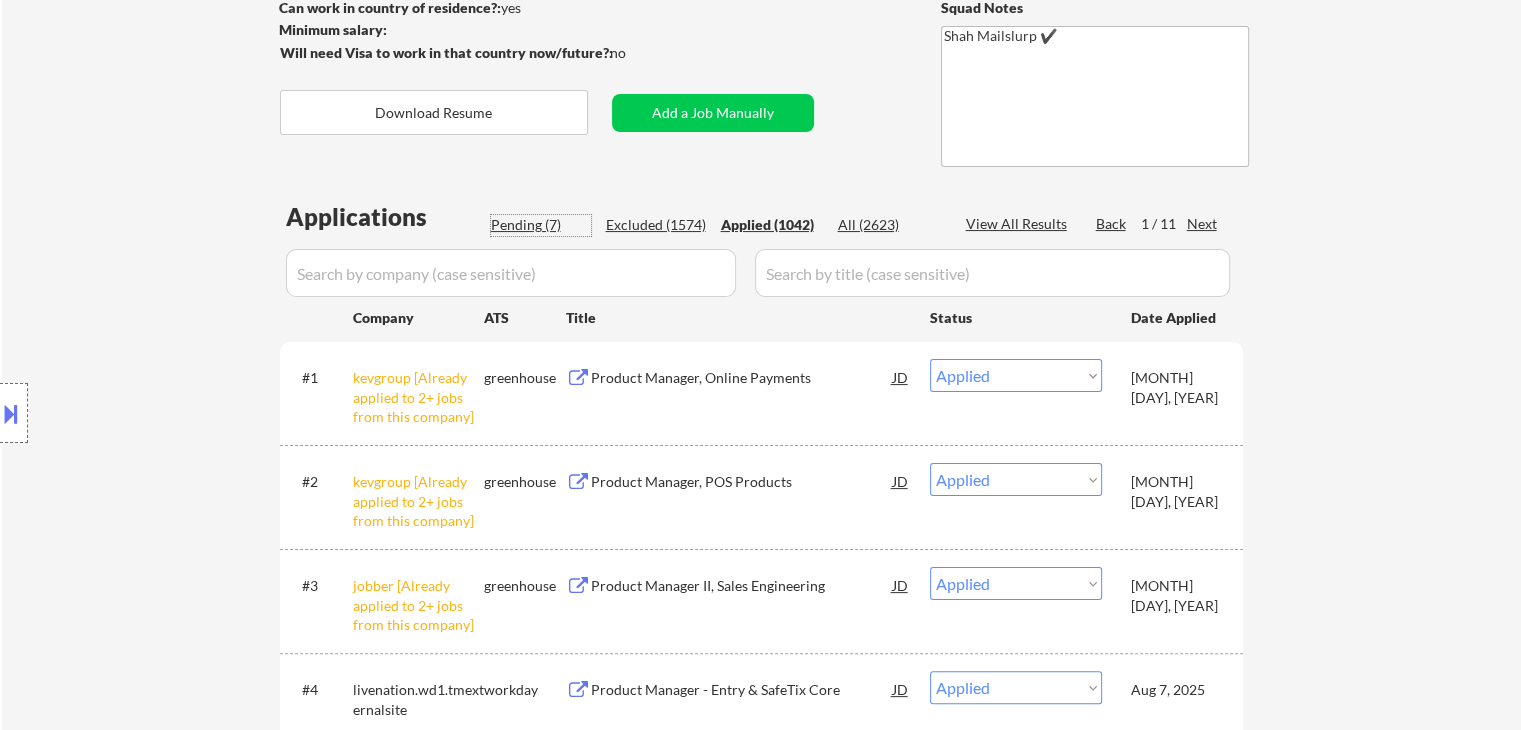 click on "Pending (7)" at bounding box center (541, 225) 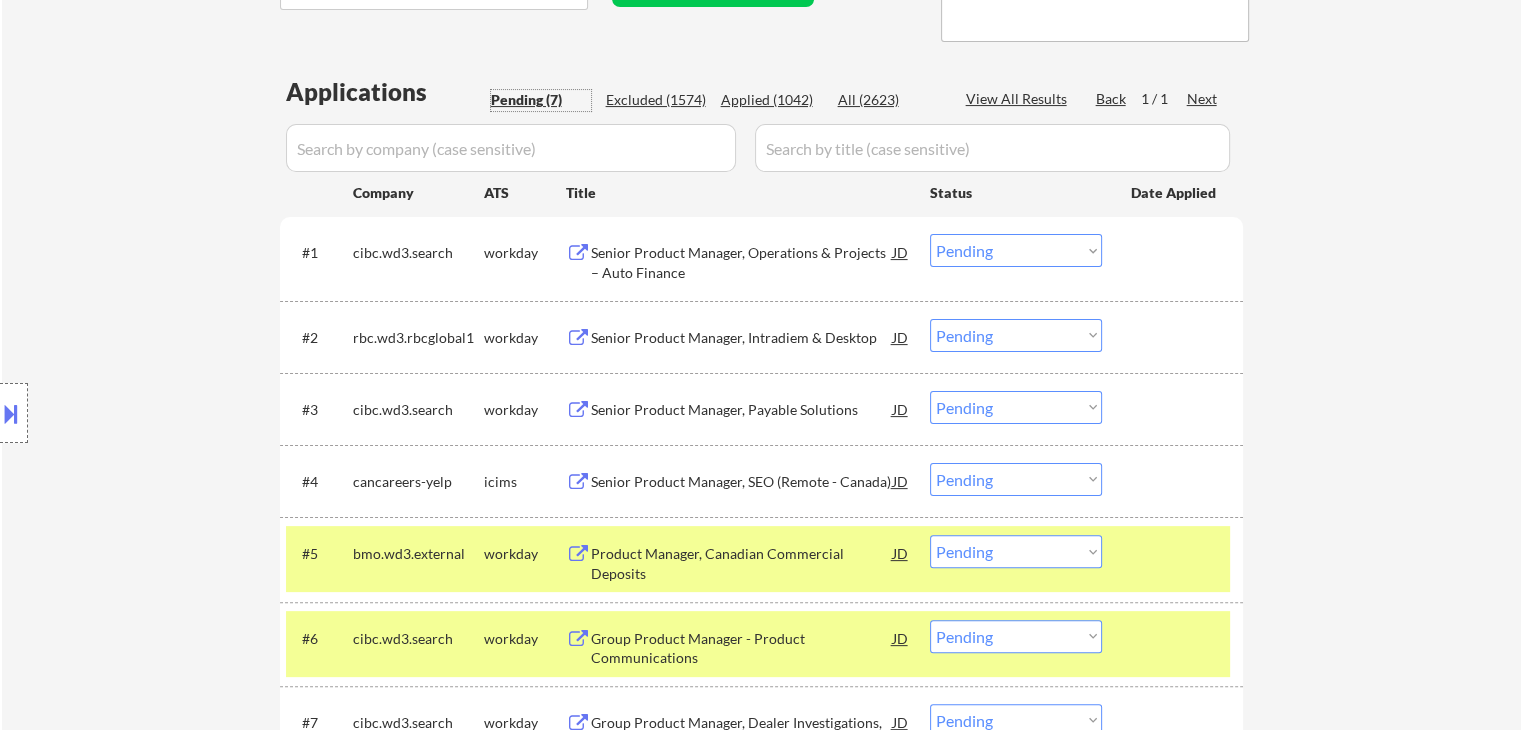 scroll, scrollTop: 500, scrollLeft: 0, axis: vertical 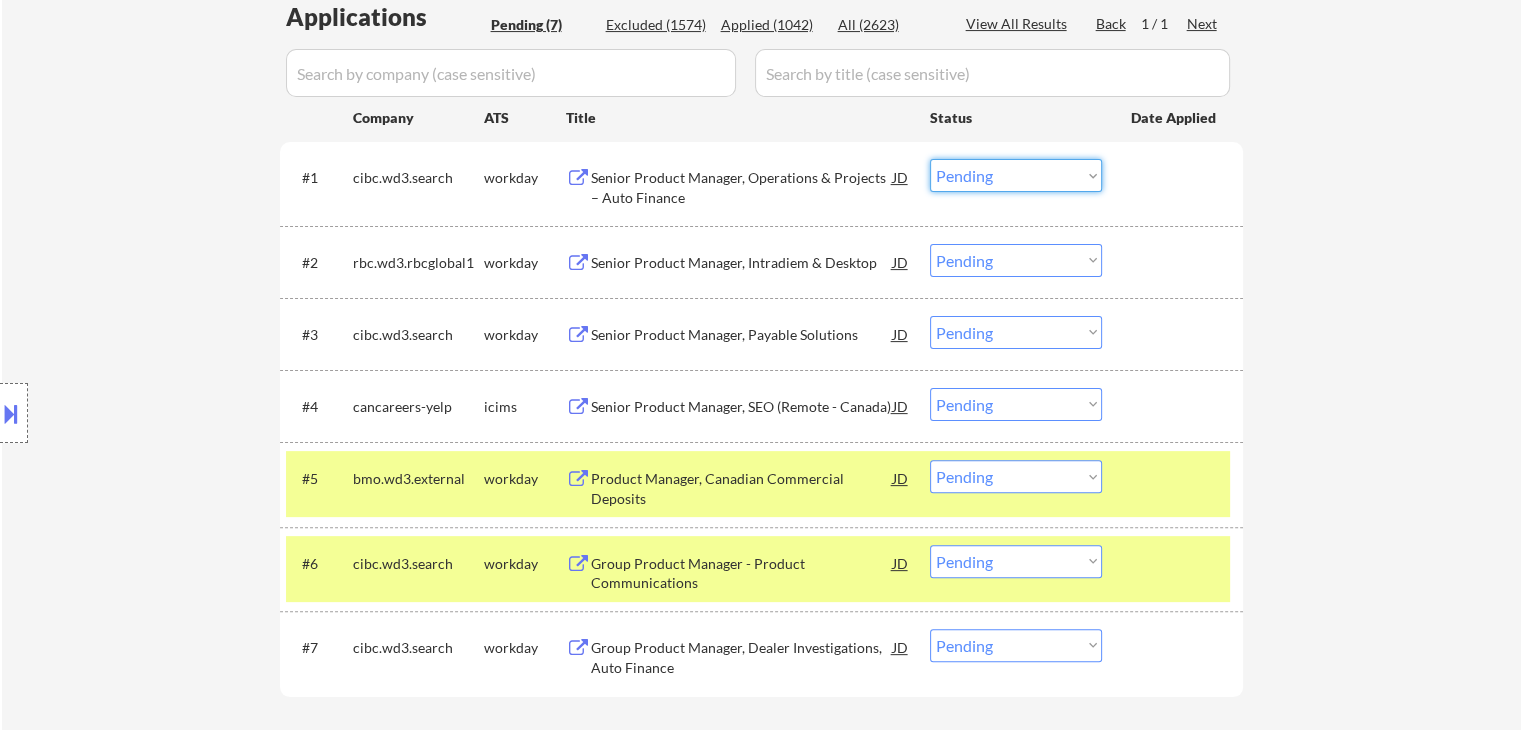 click on "Choose an option... Pending Applied Excluded (Questions) Excluded (Expired) Excluded (Location) Excluded (Bad Match) Excluded (Blocklist) Excluded (Salary) Excluded (Other)" at bounding box center (1016, 175) 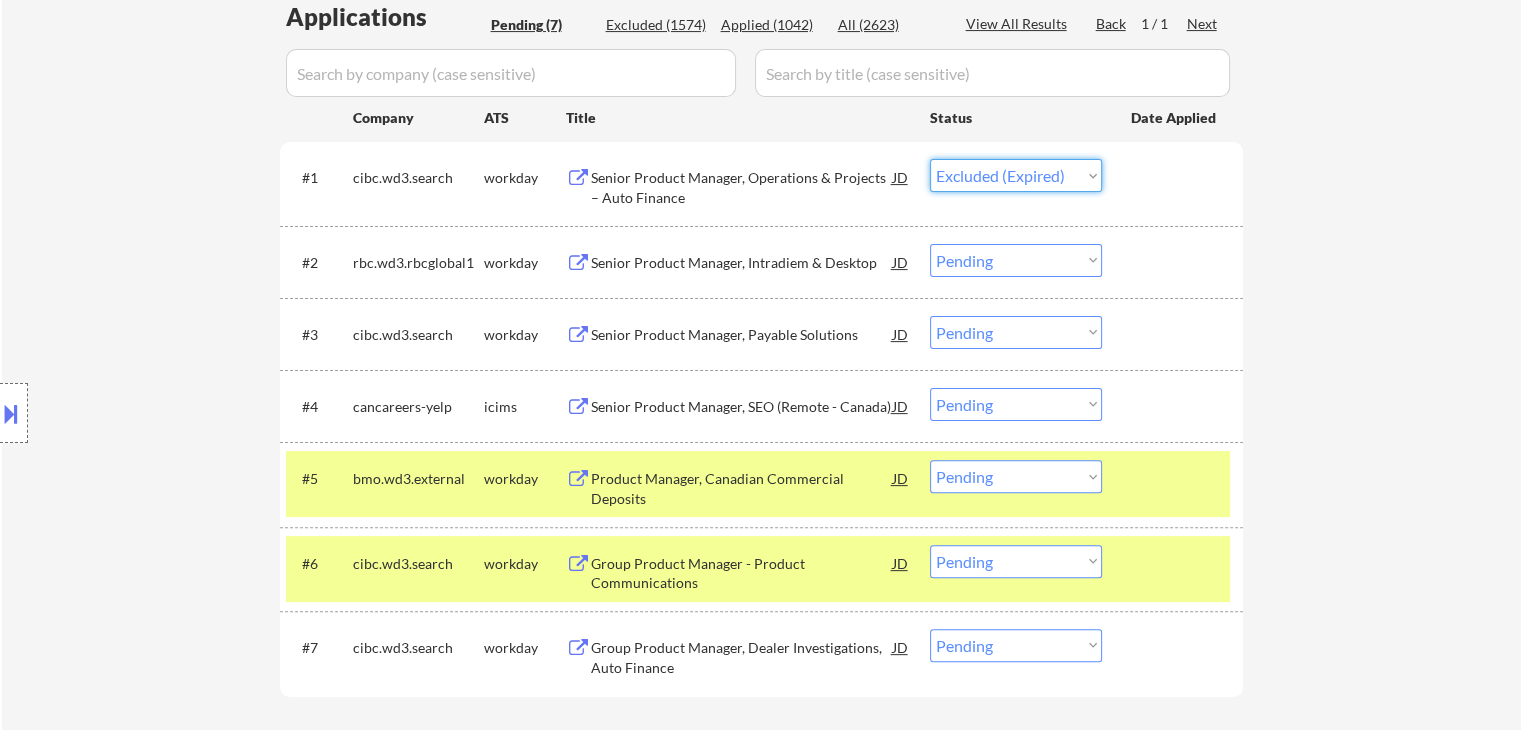 click on "Choose an option... Pending Applied Excluded (Questions) Excluded (Expired) Excluded (Location) Excluded (Bad Match) Excluded (Blocklist) Excluded (Salary) Excluded (Other)" at bounding box center [1016, 175] 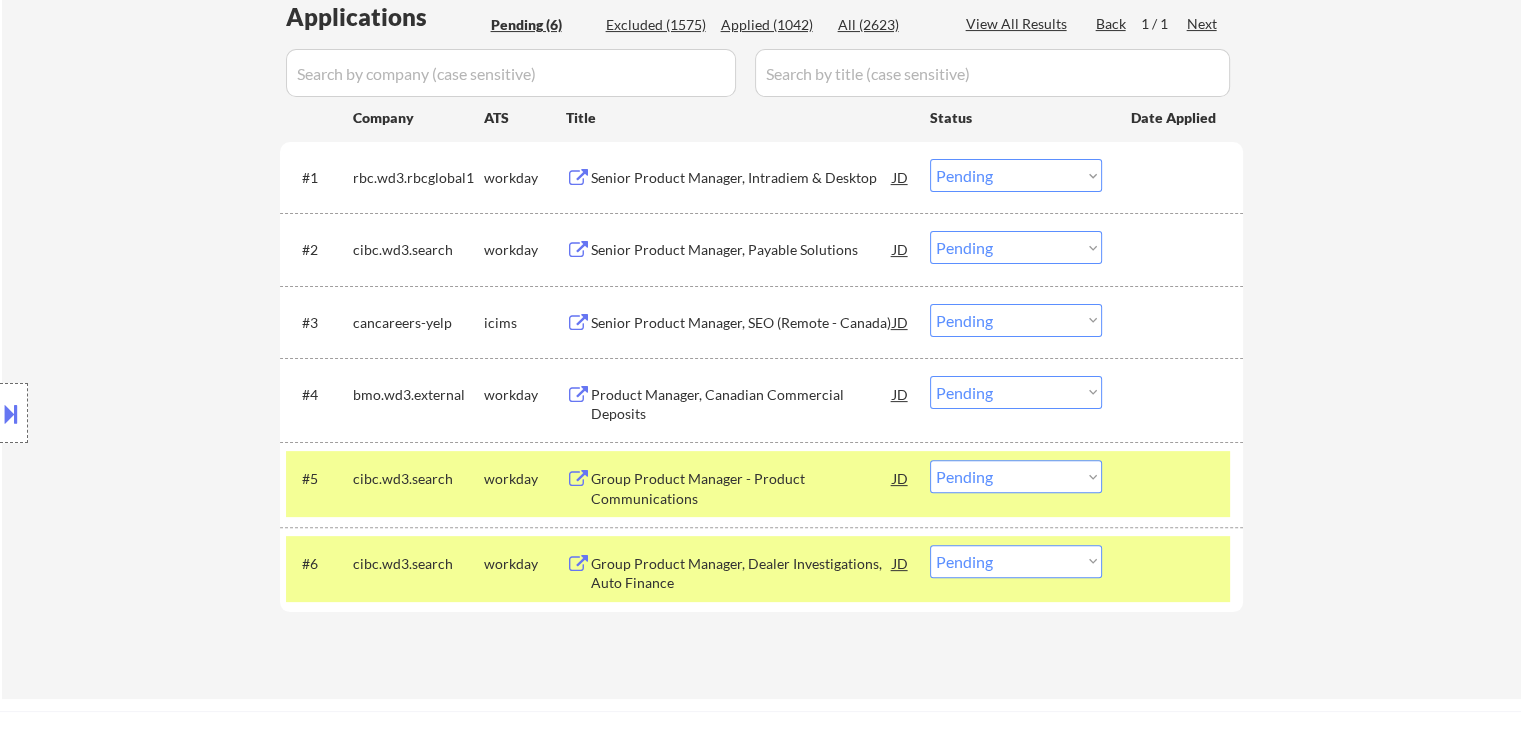click on "Senior Product Manager, Payable Solutions" at bounding box center [742, 250] 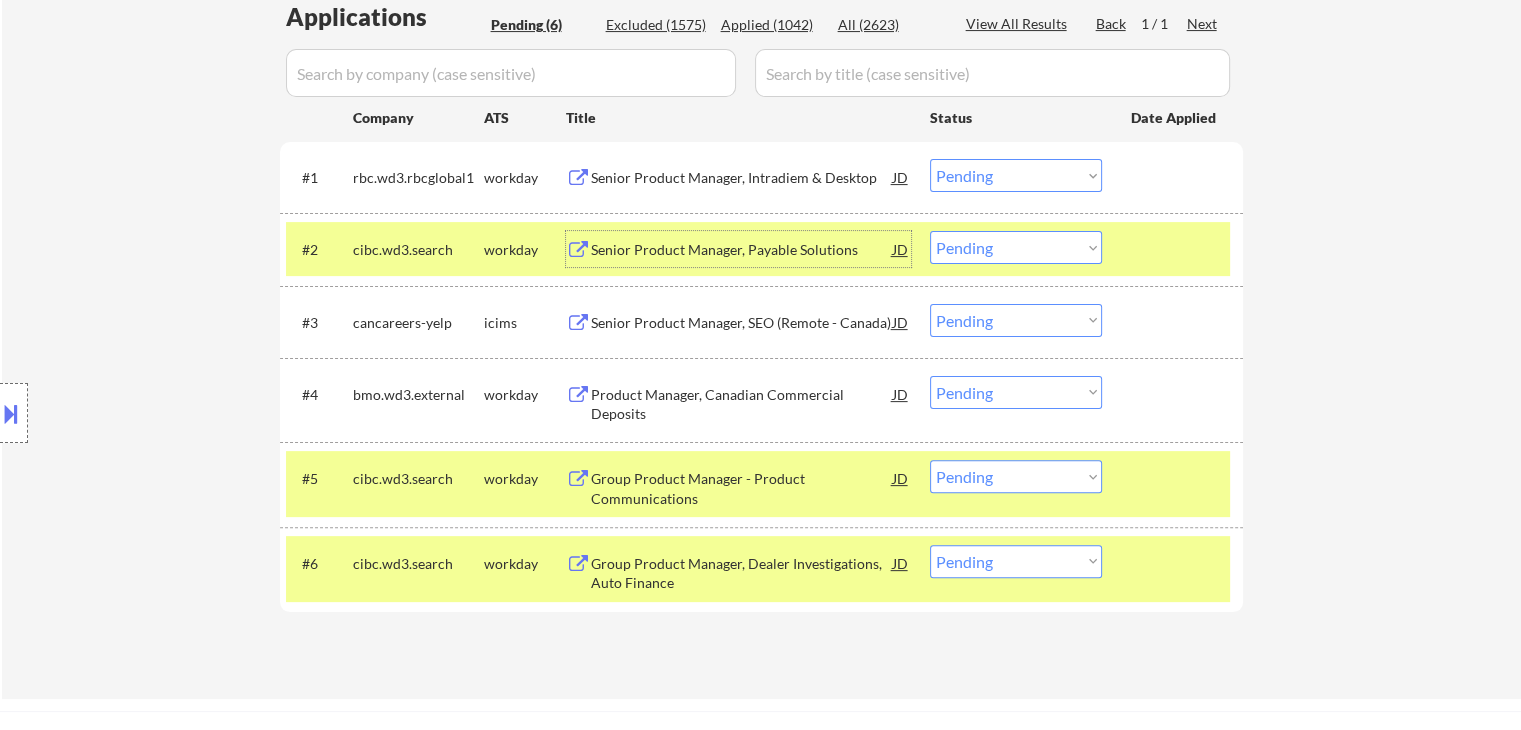 click on "Choose an option... Pending Applied Excluded (Questions) Excluded (Expired) Excluded (Location) Excluded (Bad Match) Excluded (Blocklist) Excluded (Salary) Excluded (Other)" at bounding box center [1016, 247] 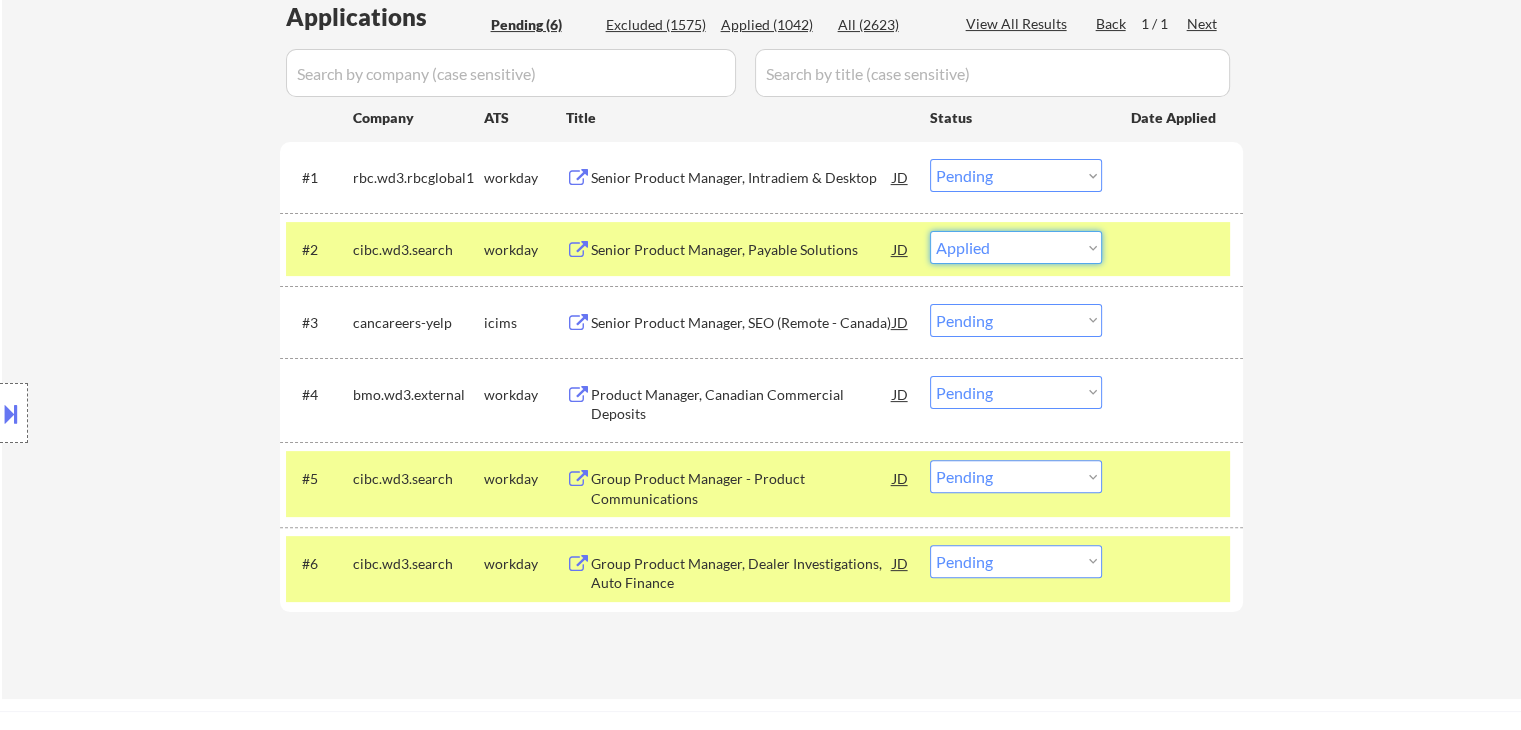 click on "Choose an option... Pending Applied Excluded (Questions) Excluded (Expired) Excluded (Location) Excluded (Bad Match) Excluded (Blocklist) Excluded (Salary) Excluded (Other)" at bounding box center [1016, 247] 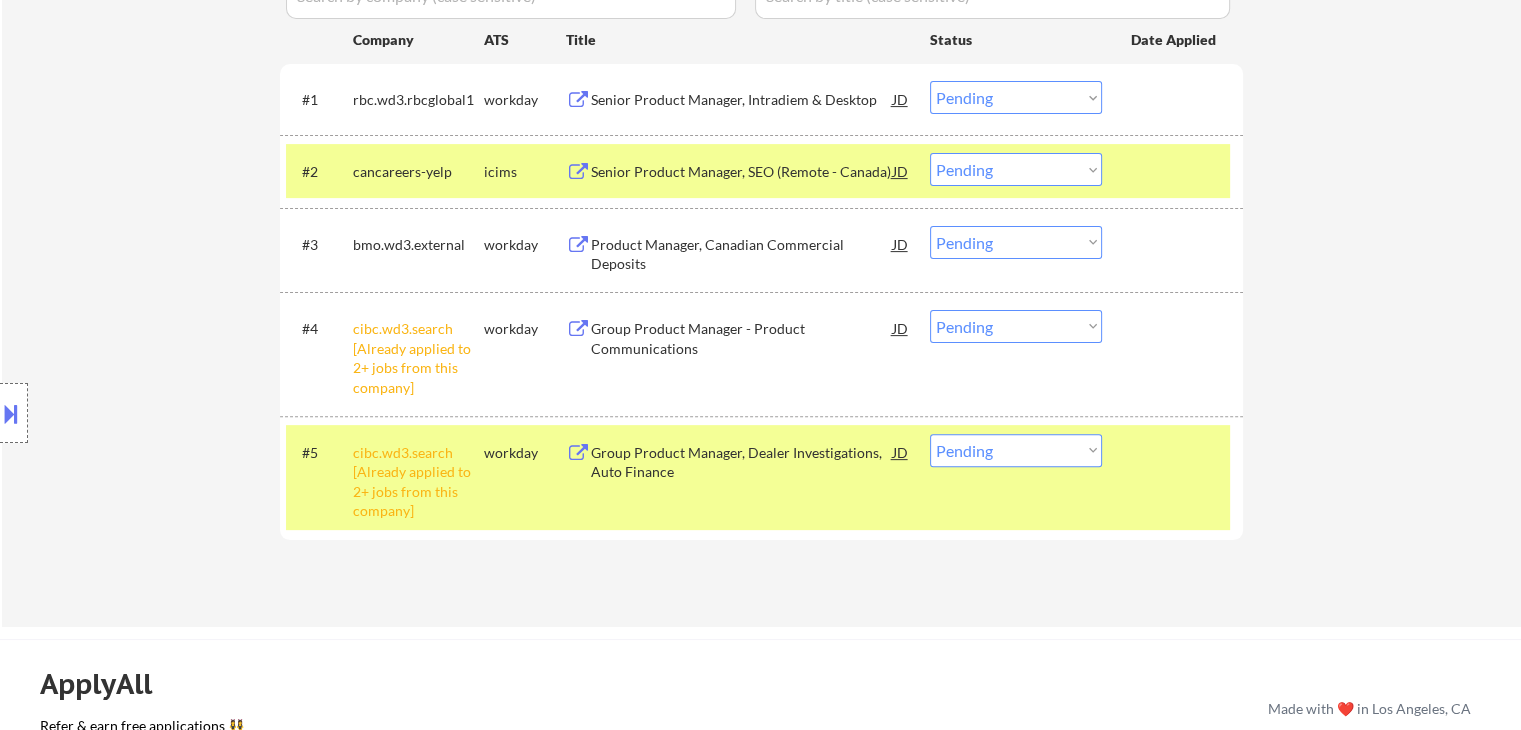 scroll, scrollTop: 700, scrollLeft: 0, axis: vertical 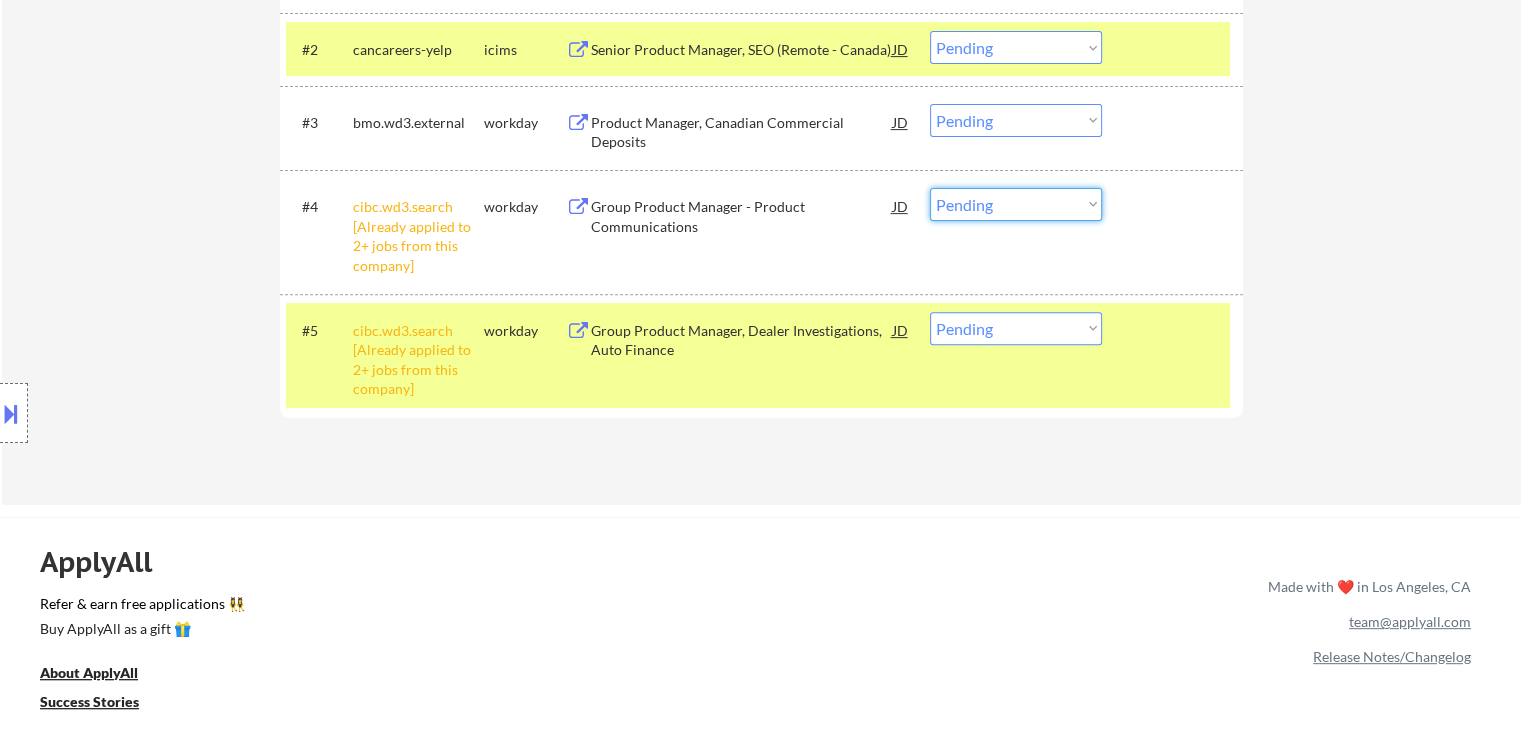 click on "Choose an option... Pending Applied Excluded (Questions) Excluded (Expired) Excluded (Location) Excluded (Bad Match) Excluded (Blocklist) Excluded (Salary) Excluded (Other)" at bounding box center (1016, 204) 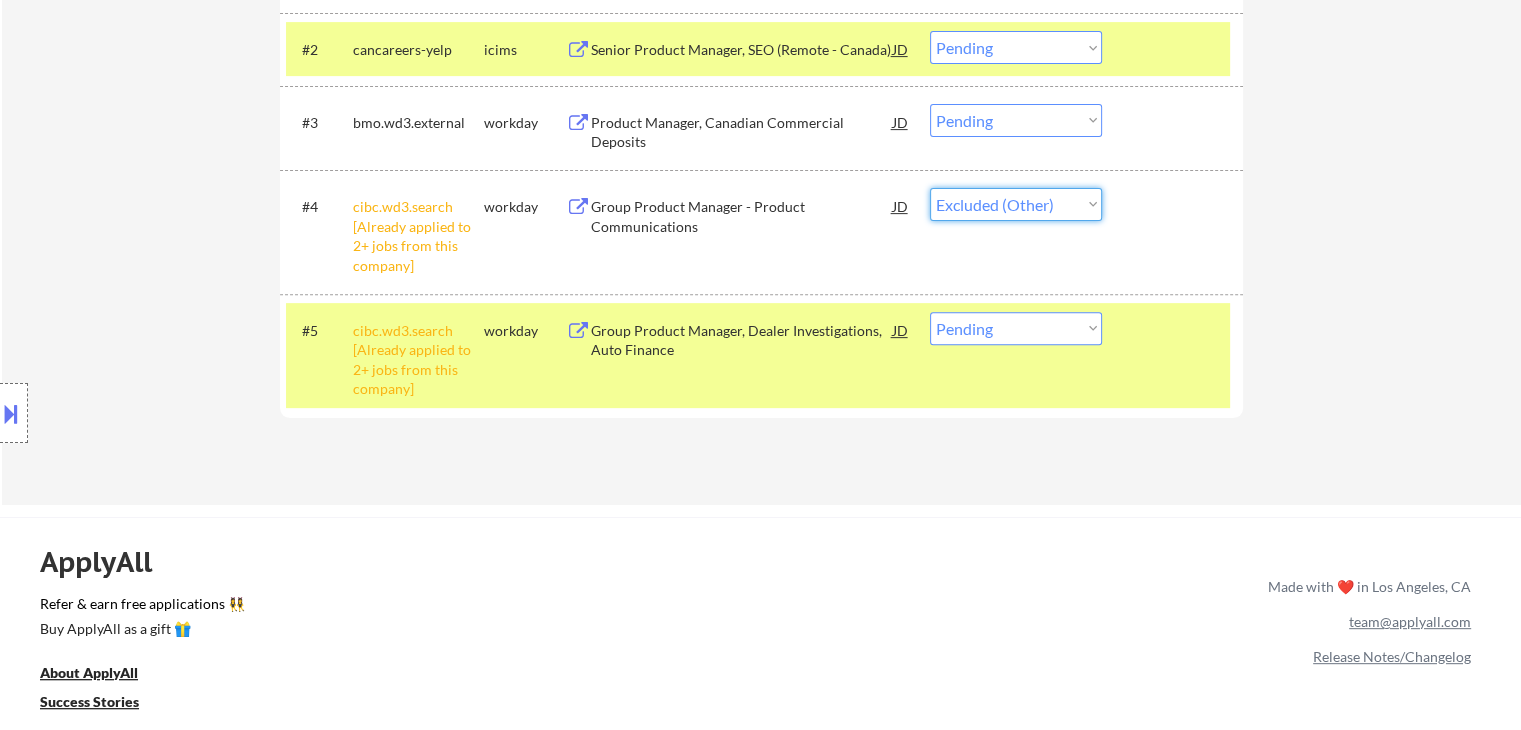 click on "Choose an option... Pending Applied Excluded (Questions) Excluded (Expired) Excluded (Location) Excluded (Bad Match) Excluded (Blocklist) Excluded (Salary) Excluded (Other)" at bounding box center (1016, 204) 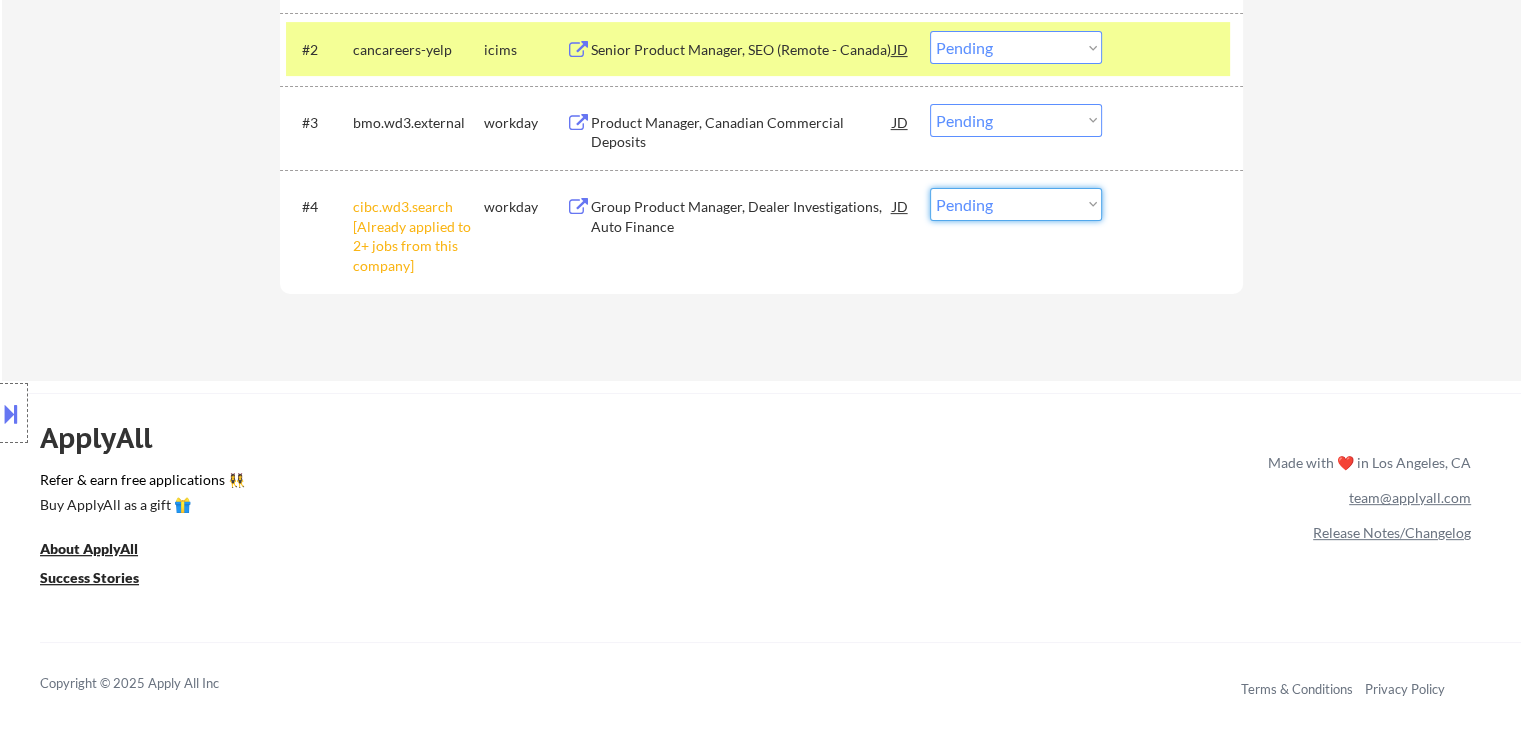 click on "Choose an option... Pending Applied Excluded (Questions) Excluded (Expired) Excluded (Location) Excluded (Bad Match) Excluded (Blocklist) Excluded (Salary) Excluded (Other)" at bounding box center (1016, 204) 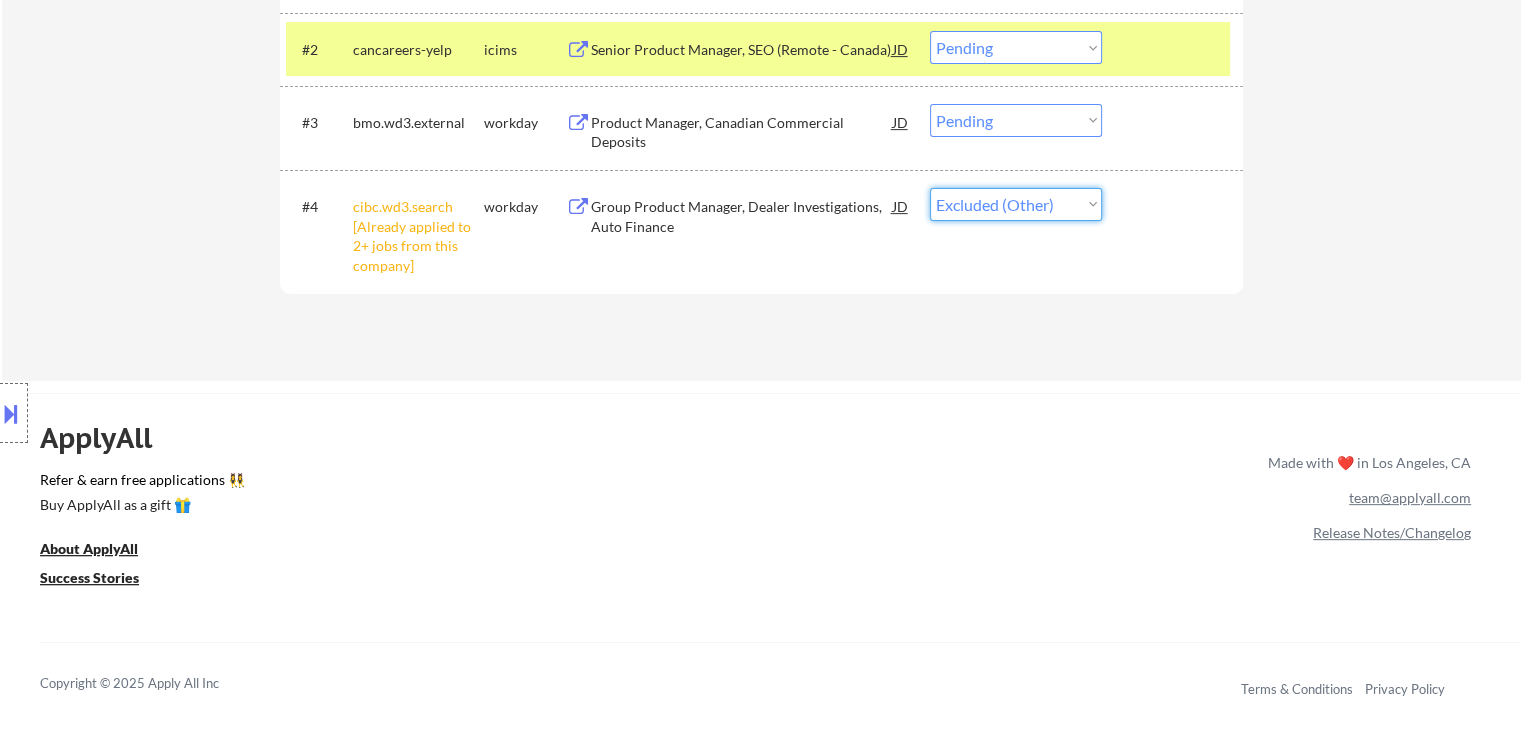 click on "Choose an option... Pending Applied Excluded (Questions) Excluded (Expired) Excluded (Location) Excluded (Bad Match) Excluded (Blocklist) Excluded (Salary) Excluded (Other)" at bounding box center (1016, 204) 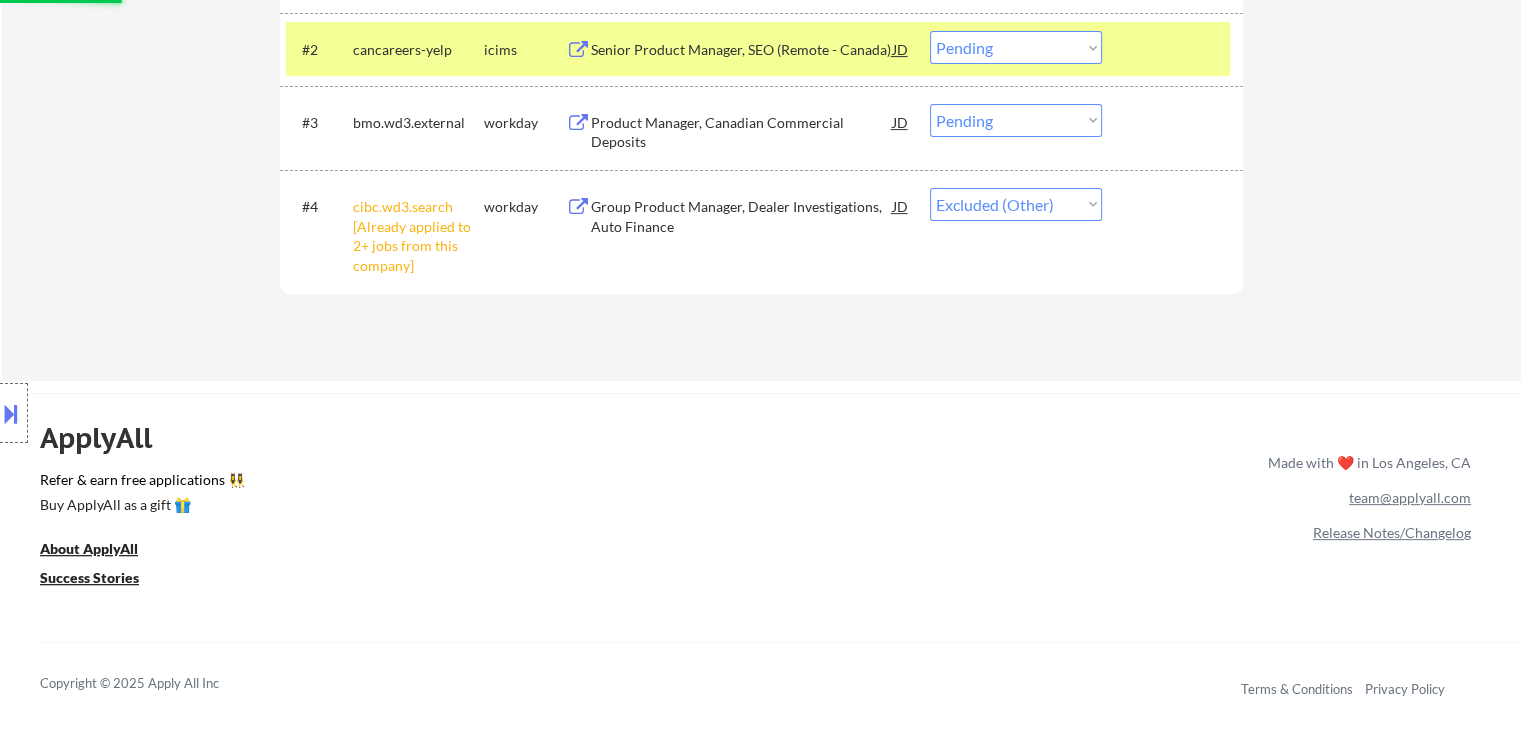 scroll, scrollTop: 500, scrollLeft: 0, axis: vertical 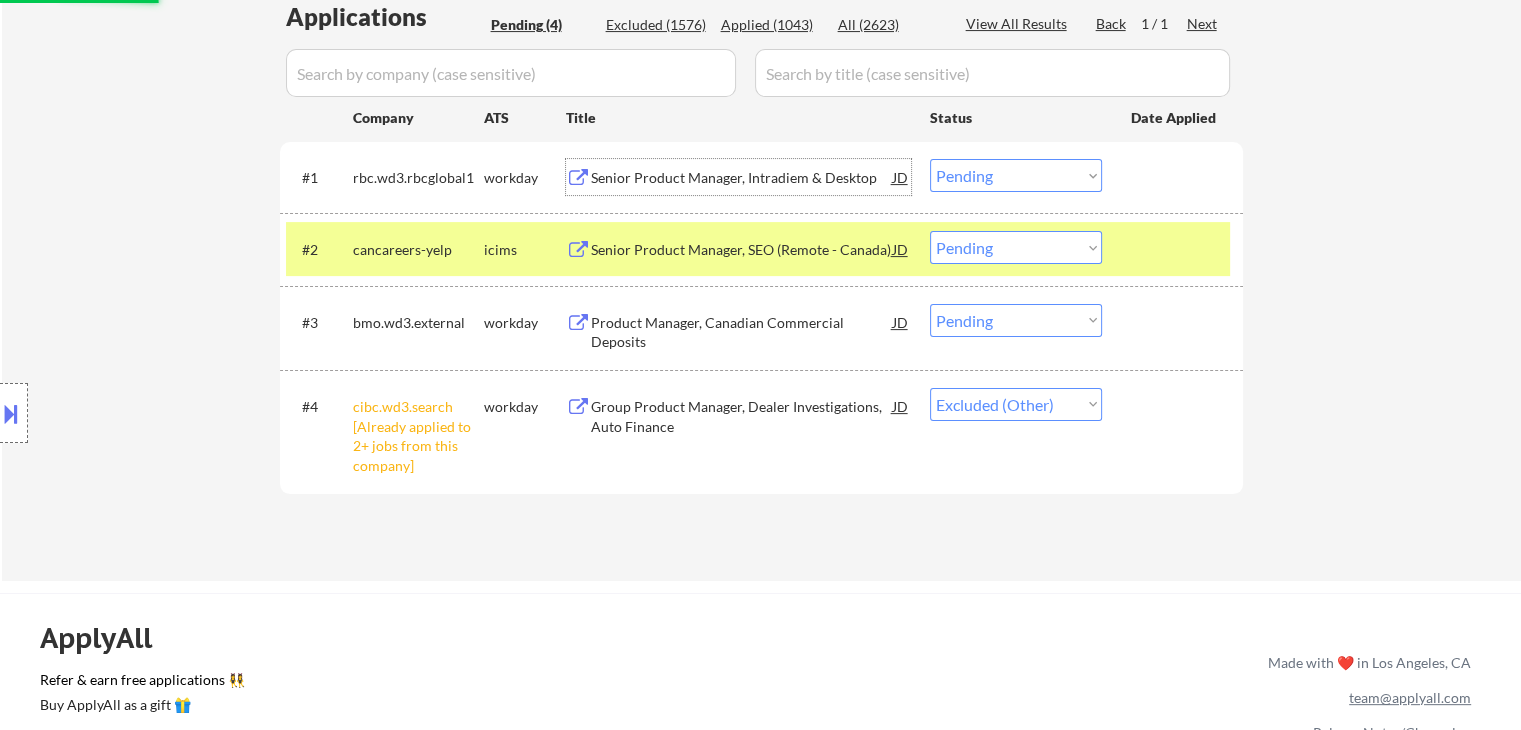 click on "Senior Product Manager, Intradiem & Desktop" at bounding box center (742, 178) 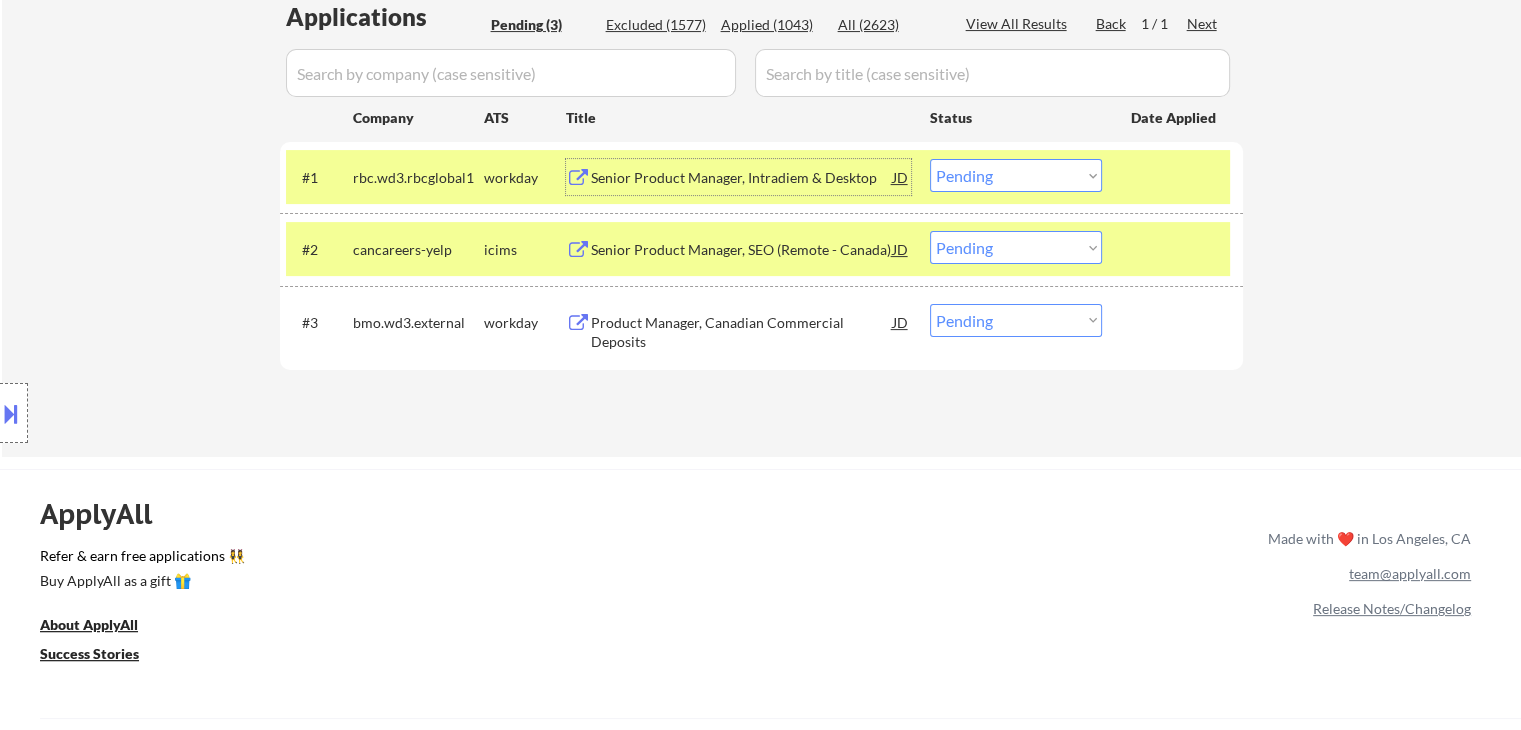 click on "Choose an option... Pending Applied Excluded (Questions) Excluded (Expired) Excluded (Location) Excluded (Bad Match) Excluded (Blocklist) Excluded (Salary) Excluded (Other)" at bounding box center [1016, 175] 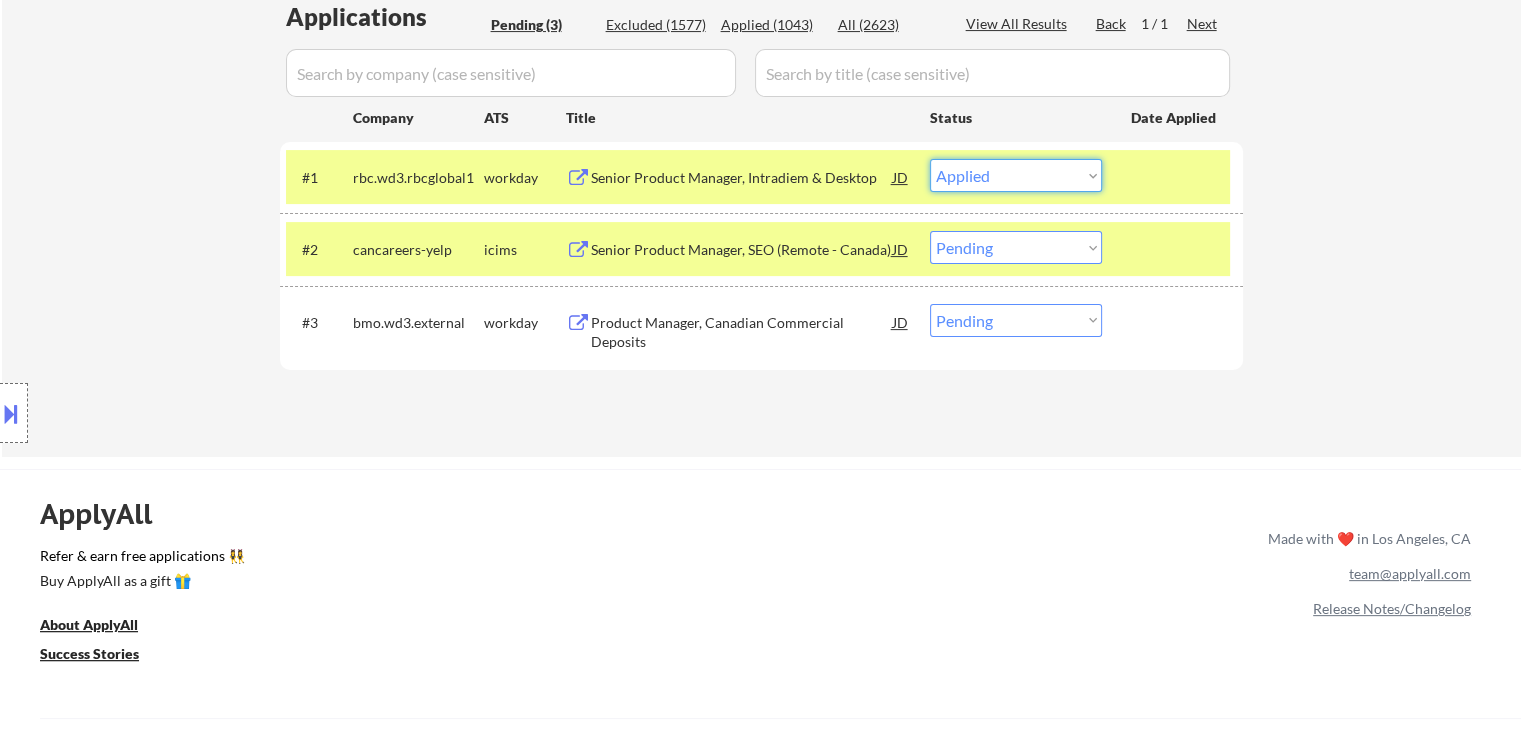 click on "Choose an option... Pending Applied Excluded (Questions) Excluded (Expired) Excluded (Location) Excluded (Bad Match) Excluded (Blocklist) Excluded (Salary) Excluded (Other)" at bounding box center (1016, 175) 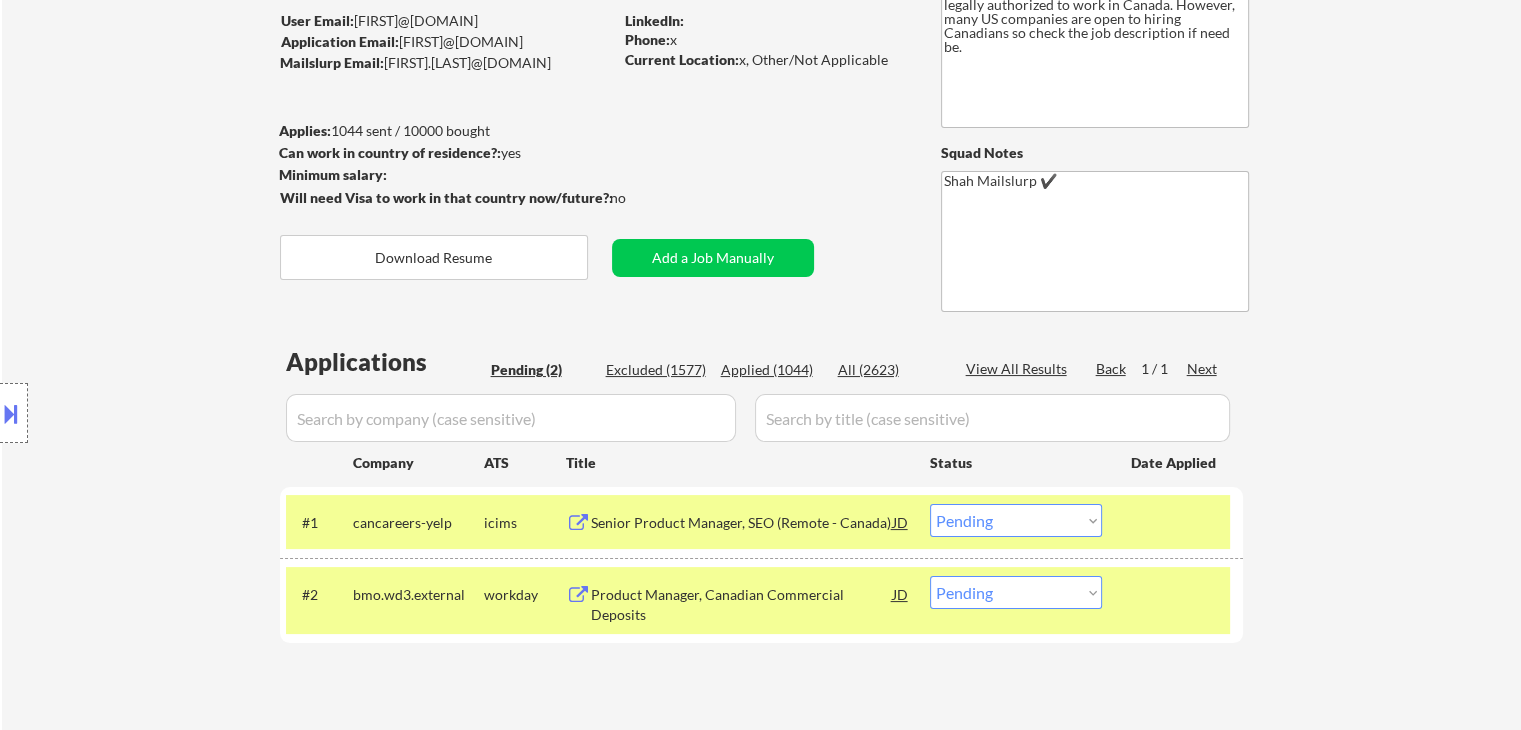 scroll, scrollTop: 200, scrollLeft: 0, axis: vertical 